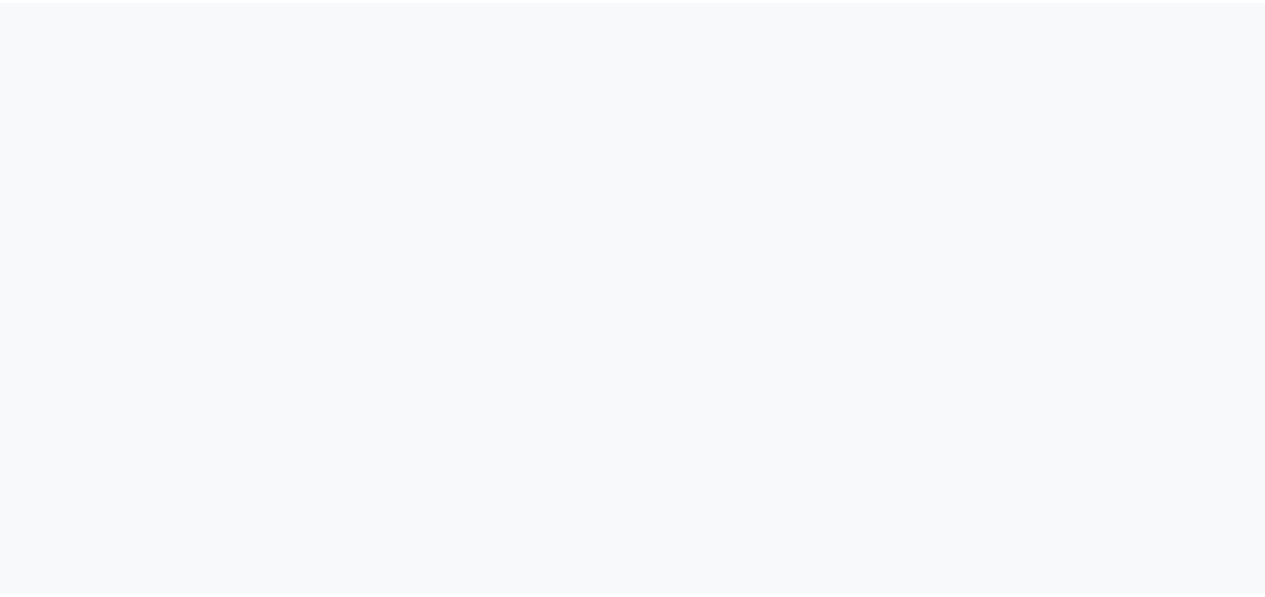 scroll, scrollTop: 0, scrollLeft: 0, axis: both 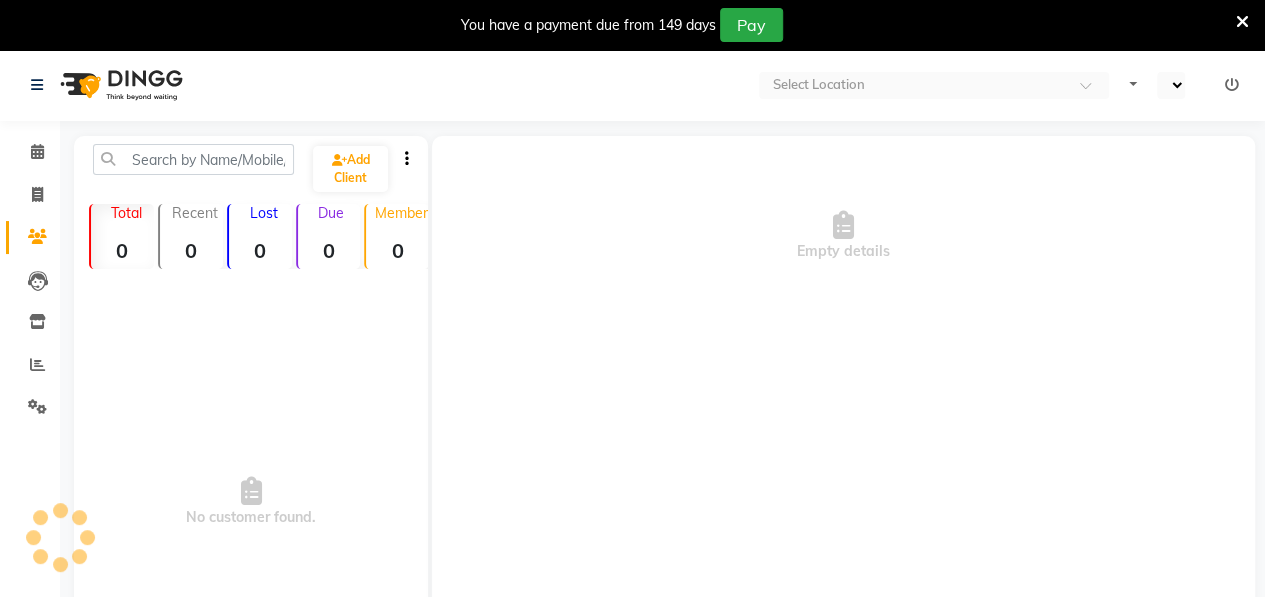 select on "en" 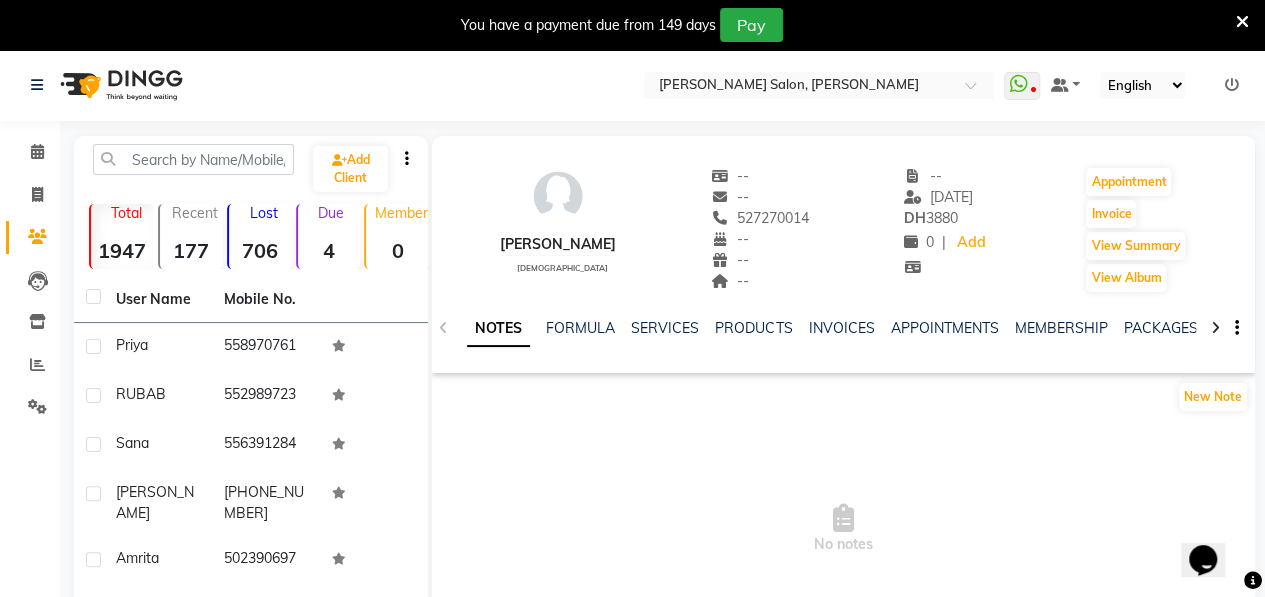 scroll, scrollTop: 0, scrollLeft: 0, axis: both 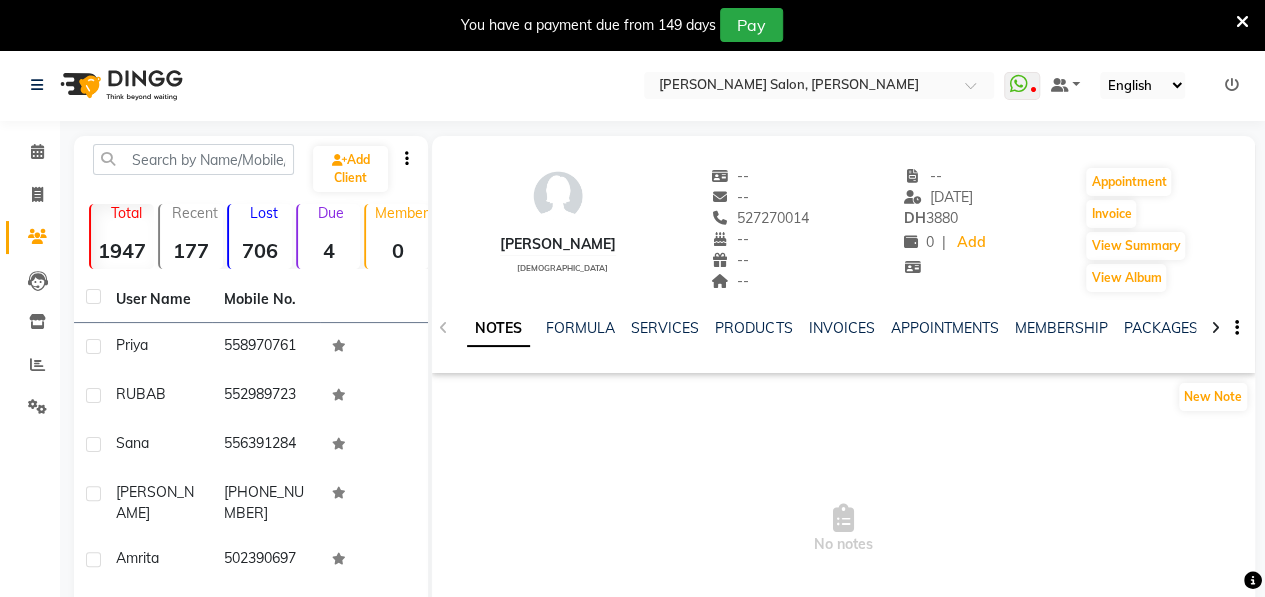 click on "Lost  706" 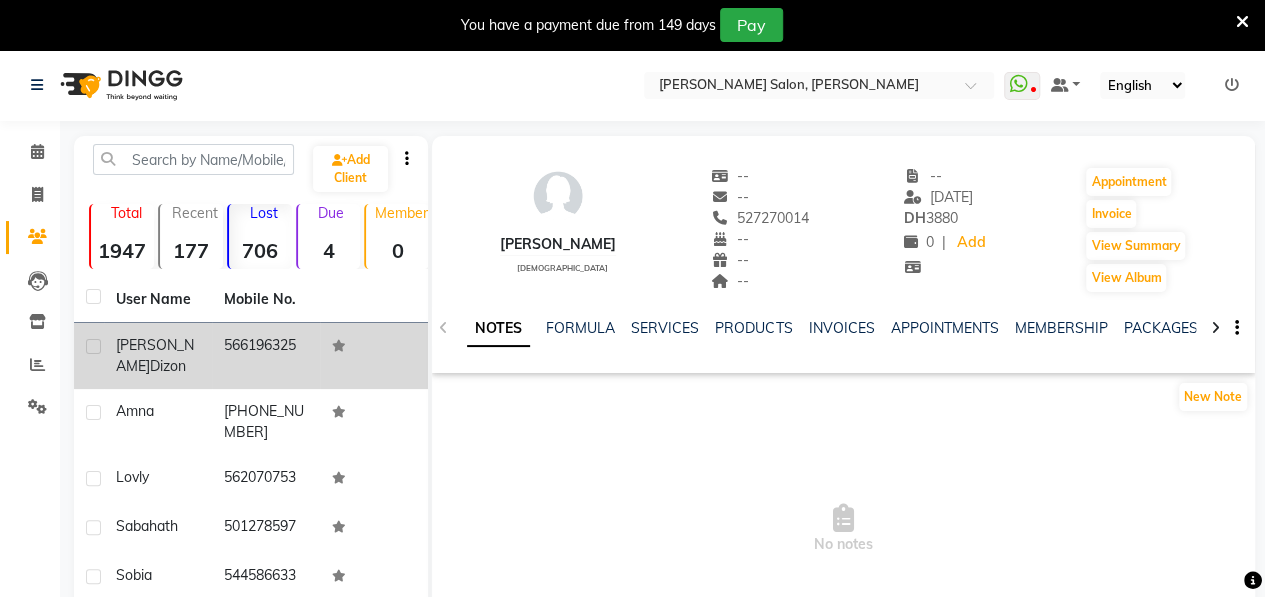 click on "Dizon" 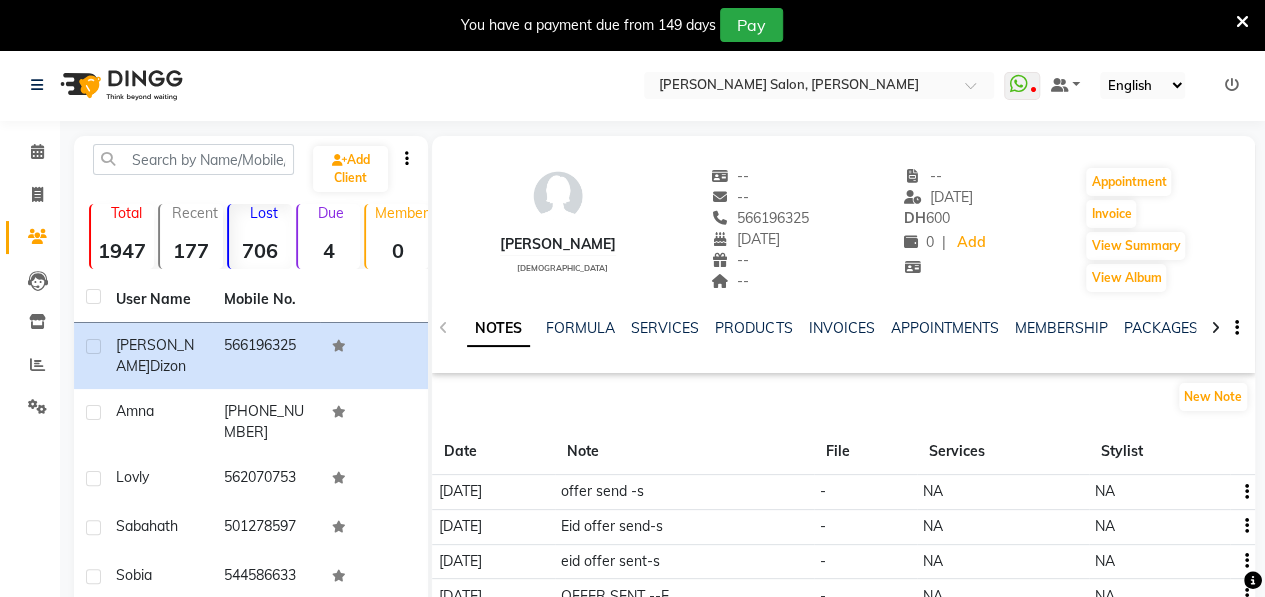 scroll, scrollTop: 318, scrollLeft: 0, axis: vertical 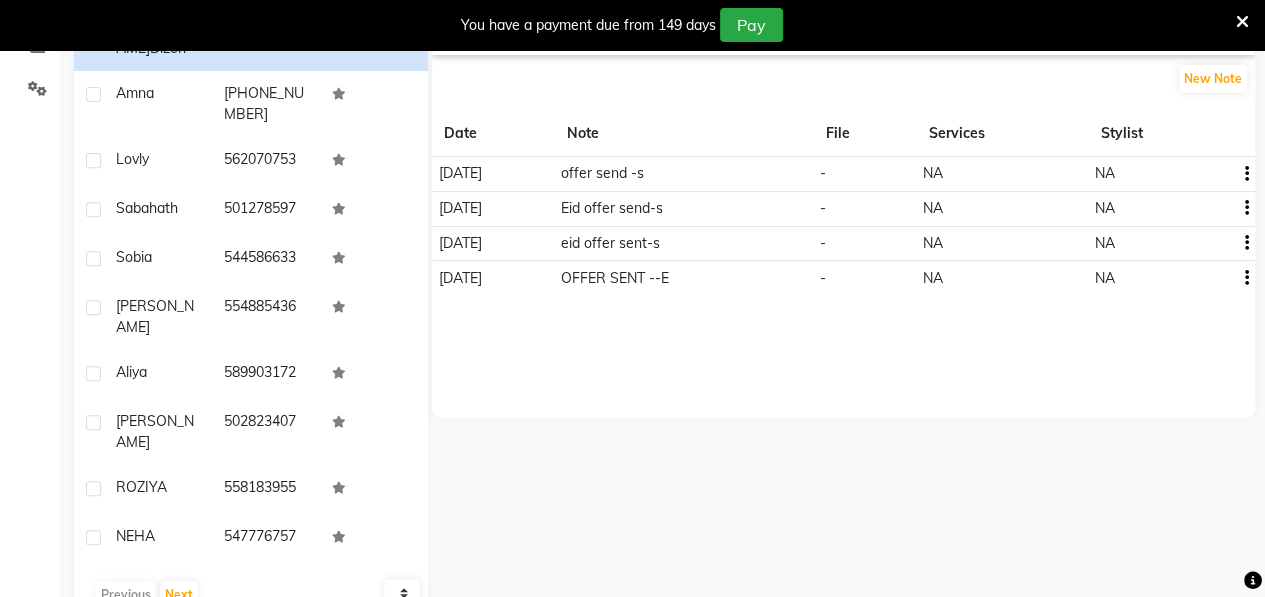 click on "10   50   100" 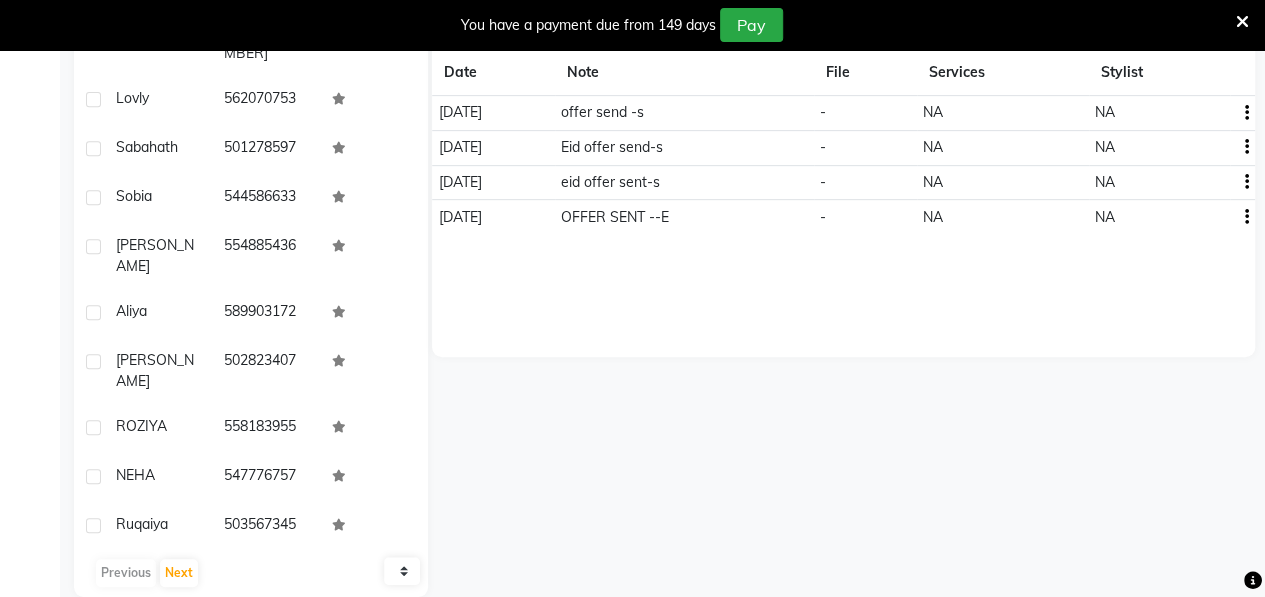 scroll, scrollTop: 408, scrollLeft: 0, axis: vertical 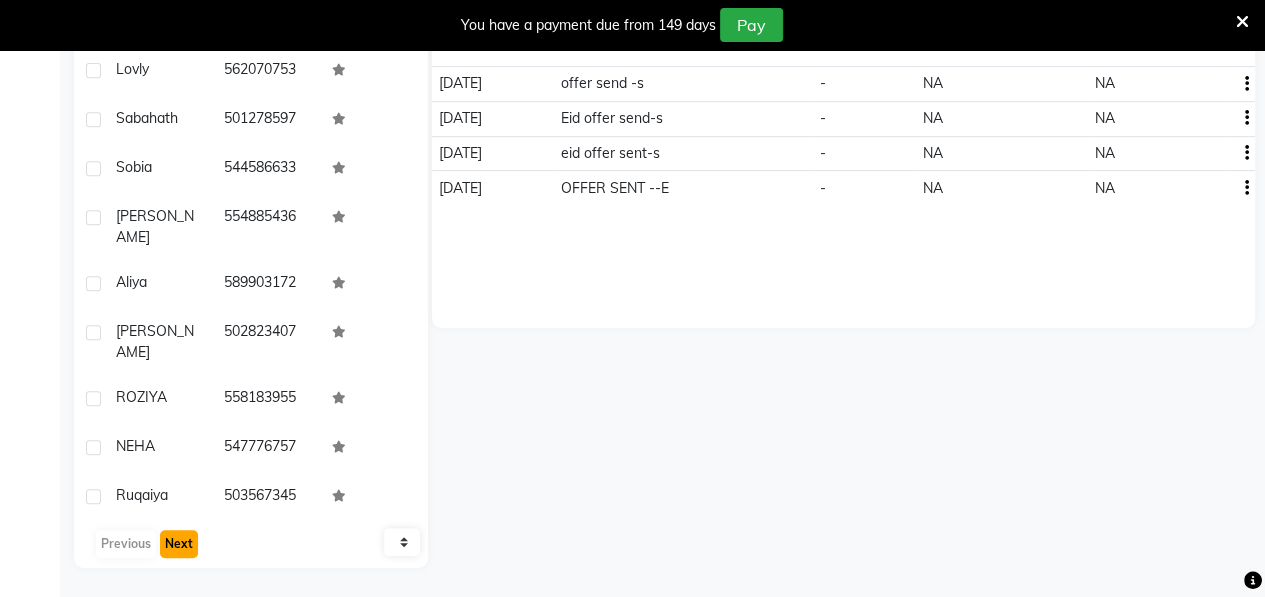 click on "Next" 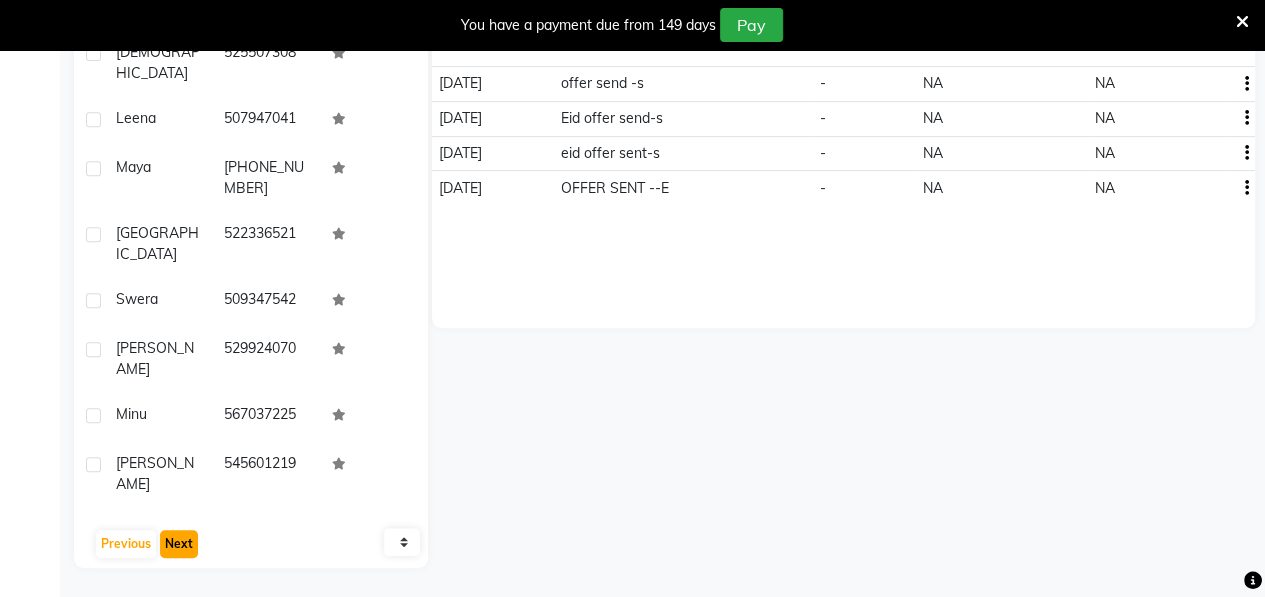 click on "Next" 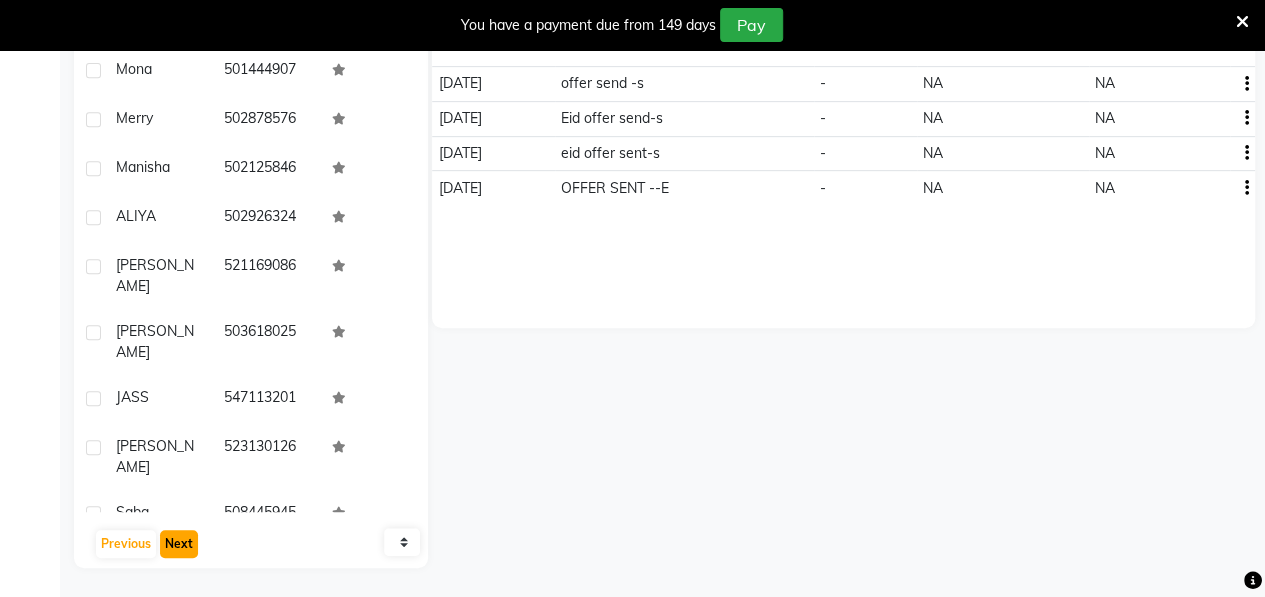 click on "Next" 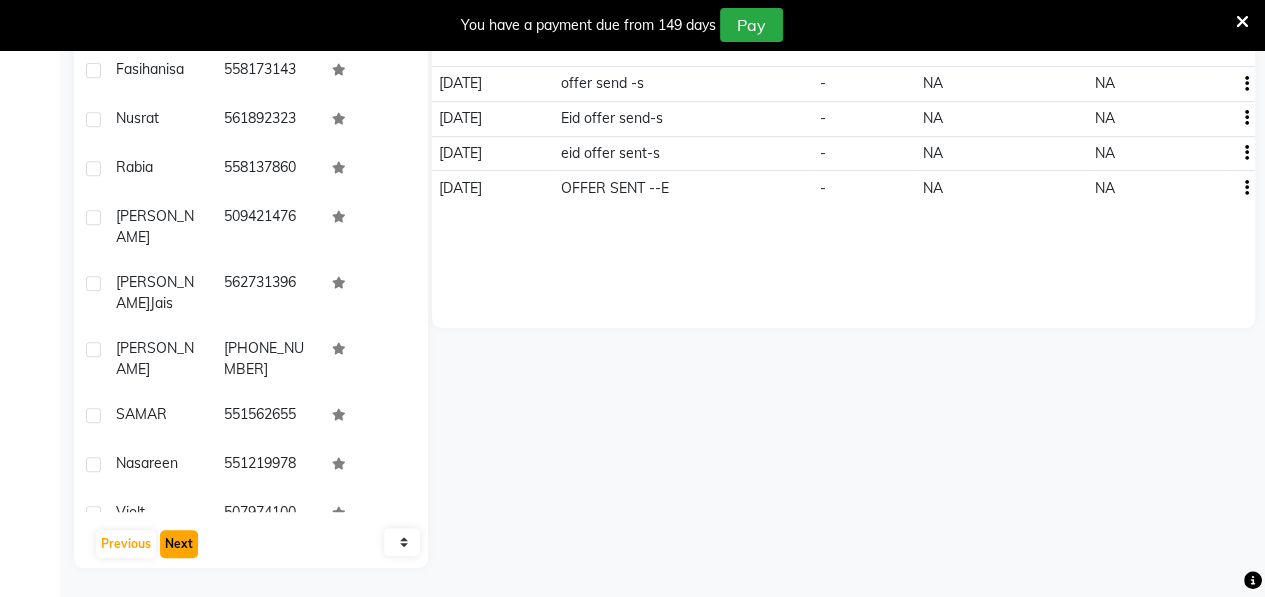 click on "Next" 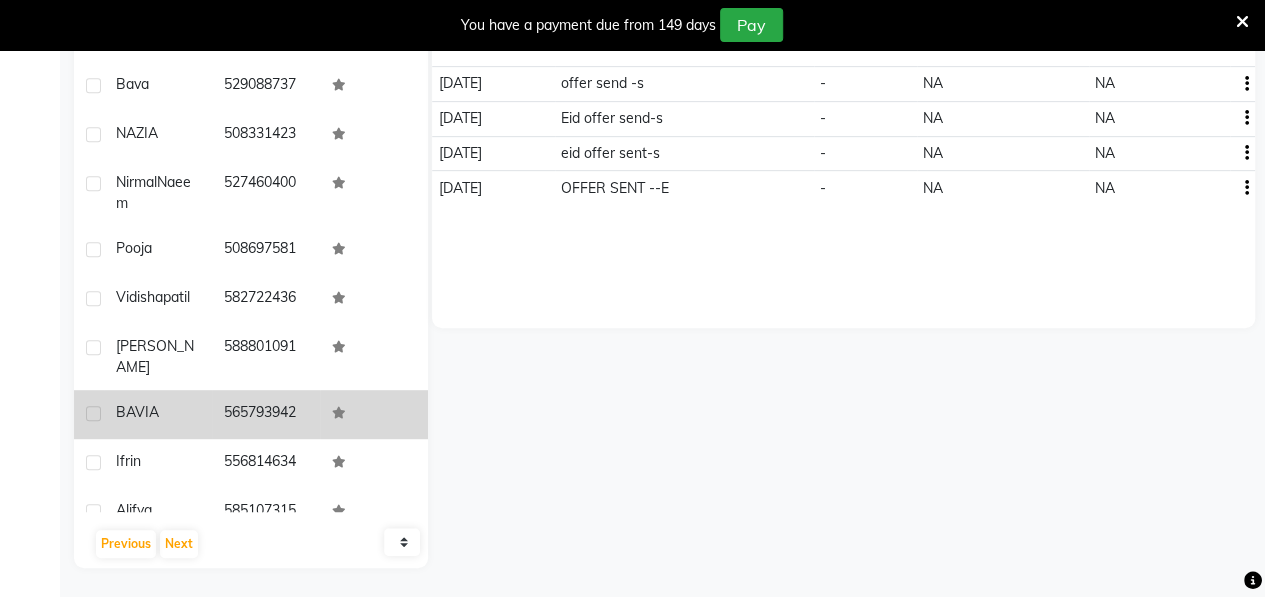 click on "BAVIA" 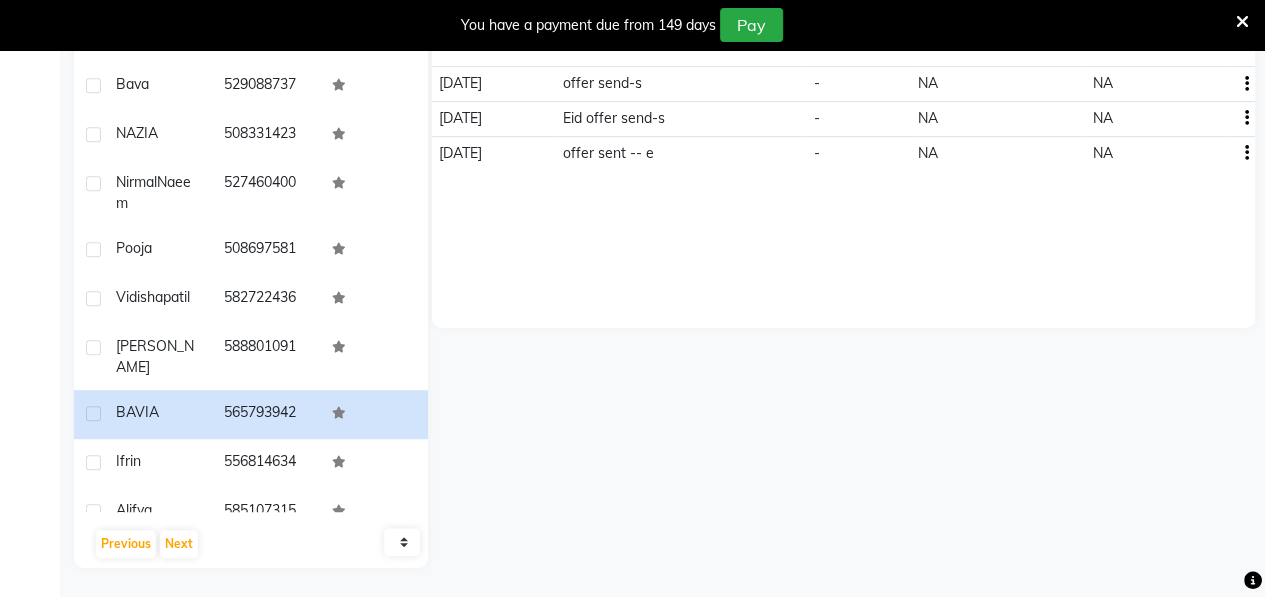 click on "10   50   100" 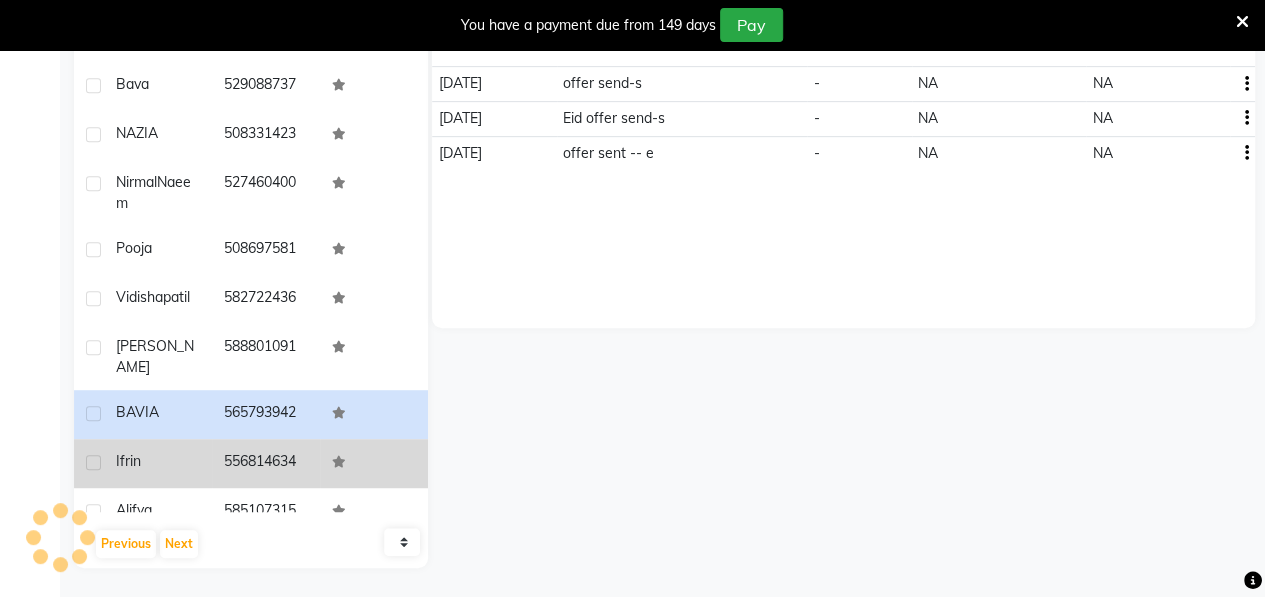 scroll, scrollTop: 301, scrollLeft: 0, axis: vertical 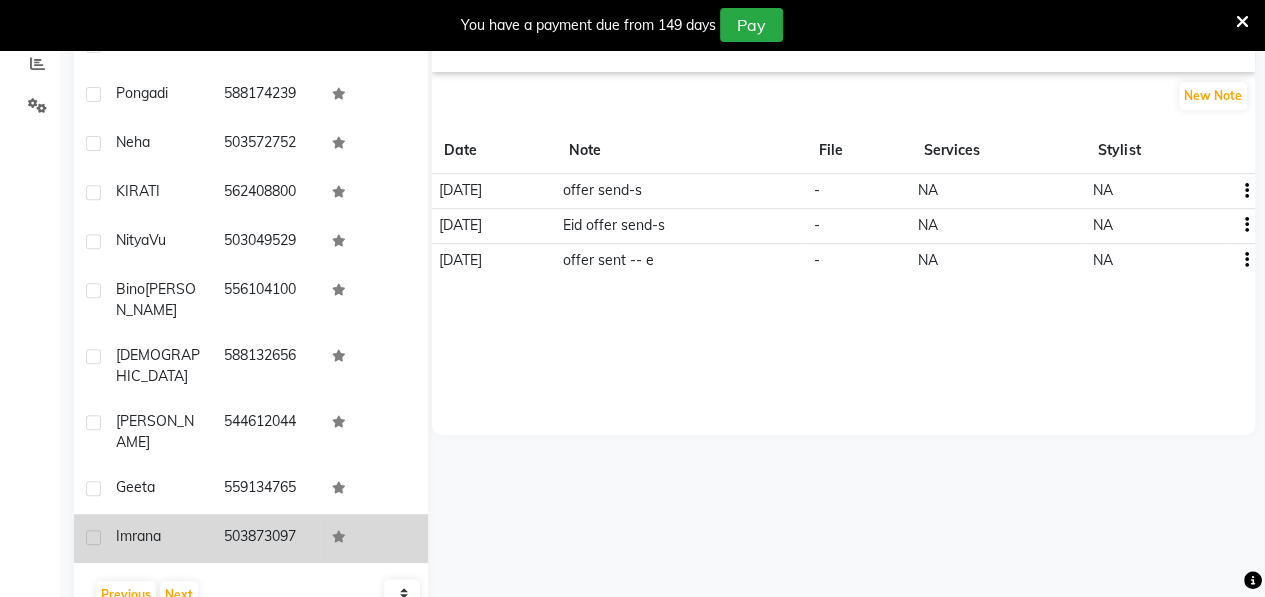 click on "Imrana" 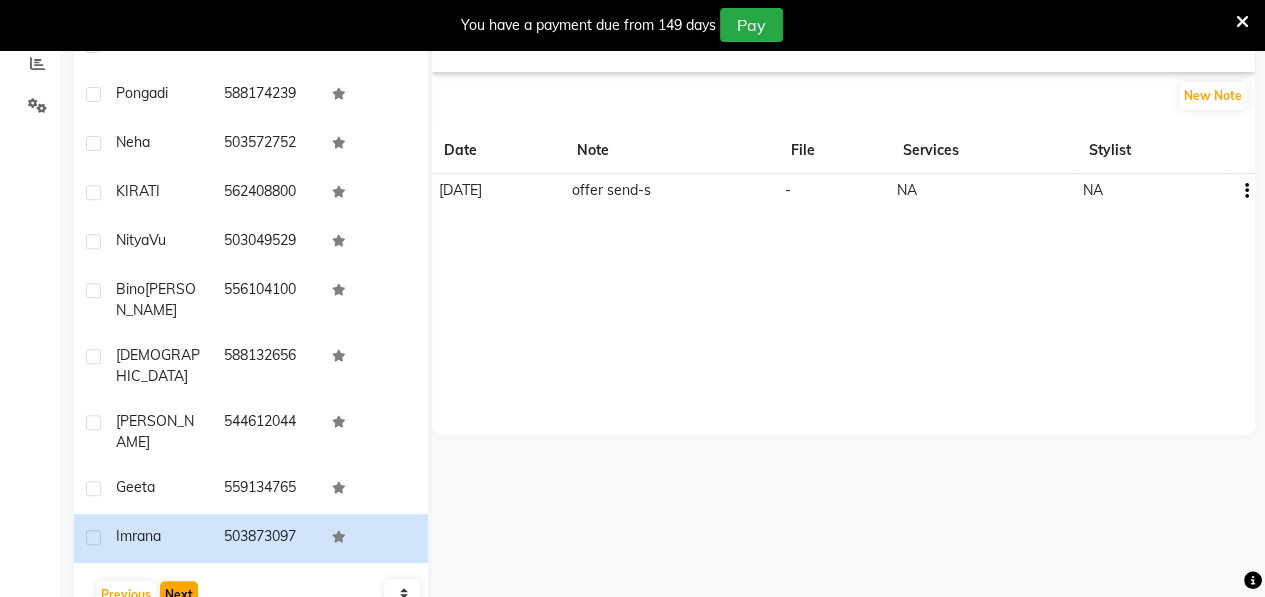 click on "Next" 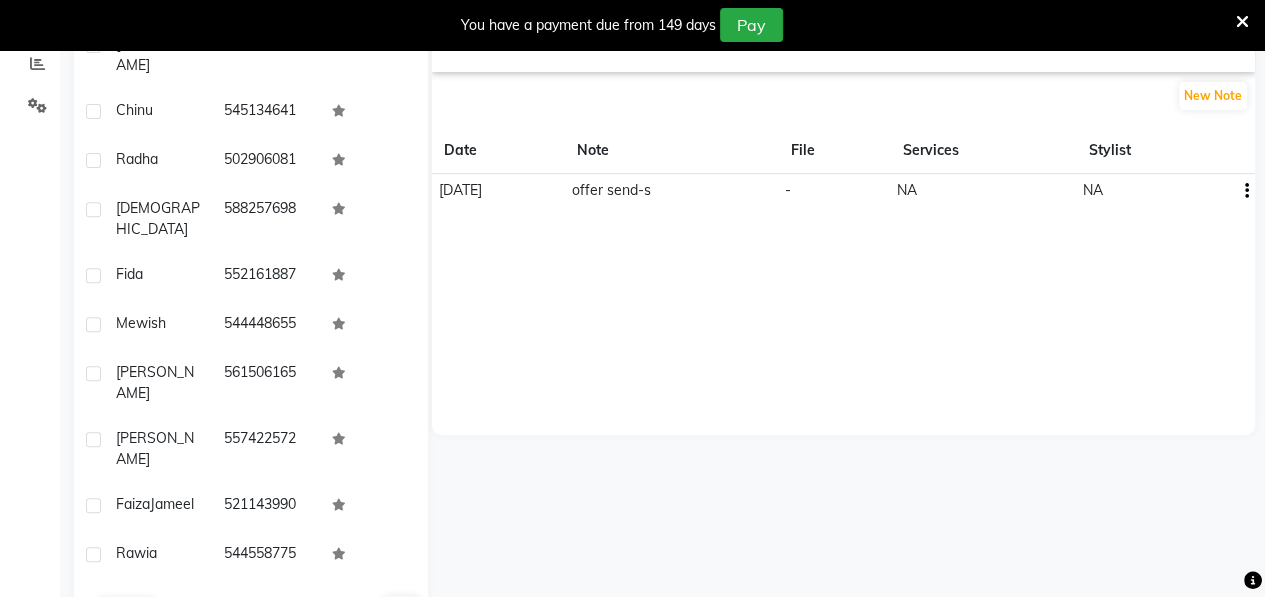 click on "Next" 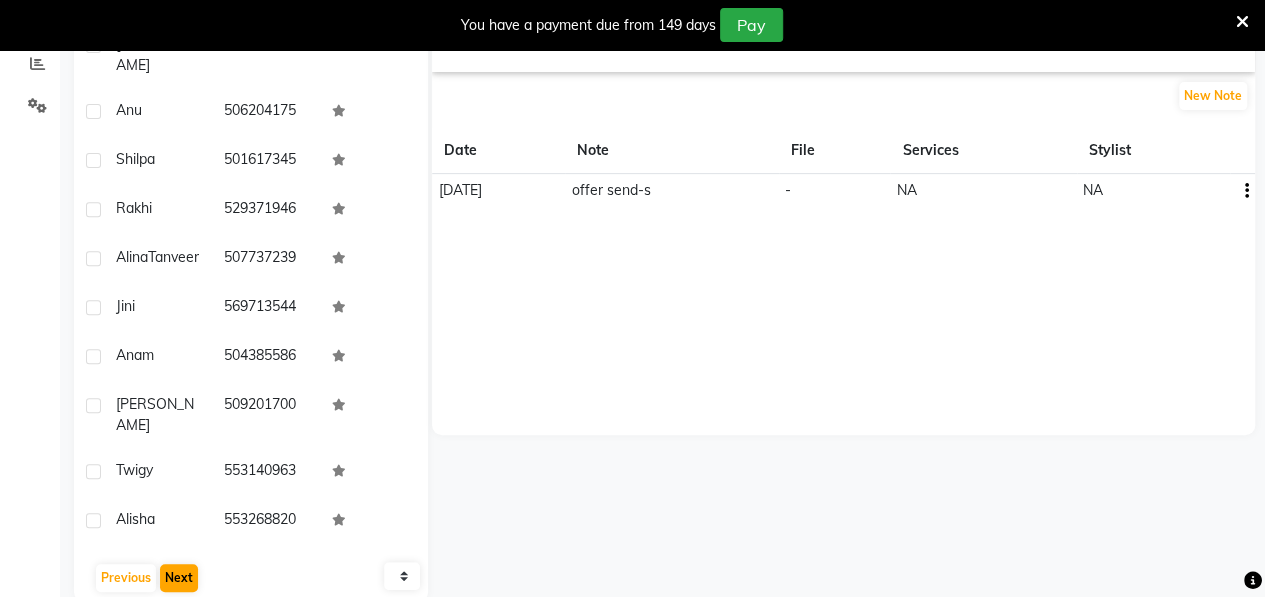 click on "User Name Mobile No. [PERSON_NAME]     [PHONE_NUMBER]  Anu     506204175  Shilpa     501617345  Rakhi     529371946  [PERSON_NAME]   507737239  Jini     569713544  Anam     504385586  [PERSON_NAME]     509201700  Twigy     553140963  [PERSON_NAME]     553268820   Previous   Next   10   50   100" 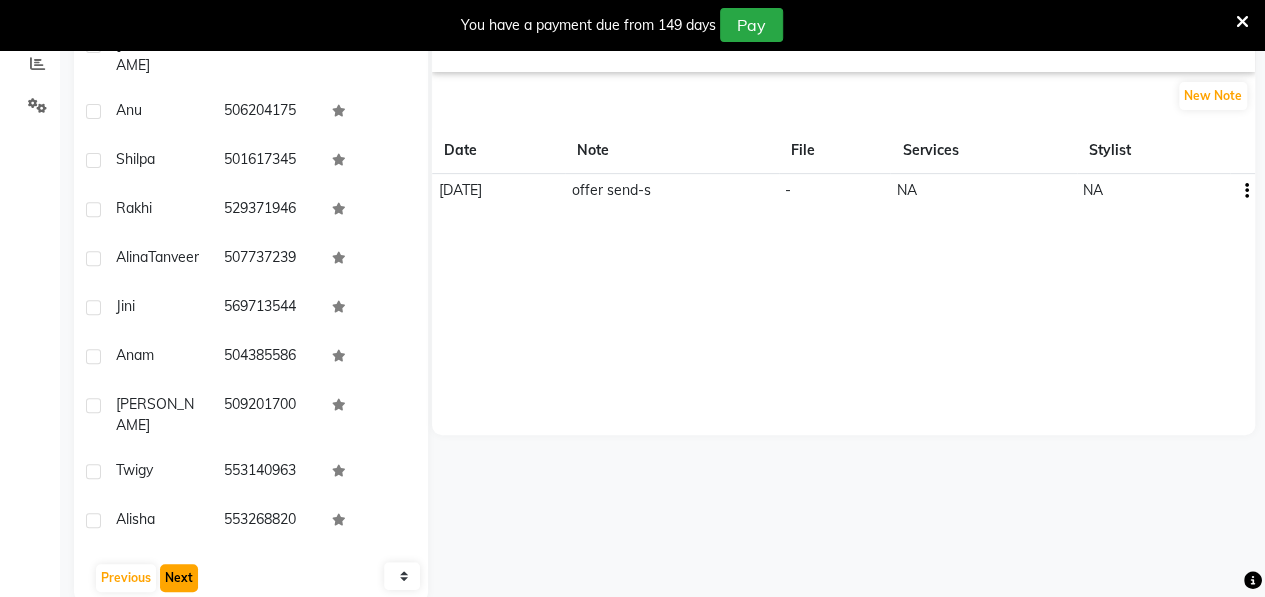 click on "Next" 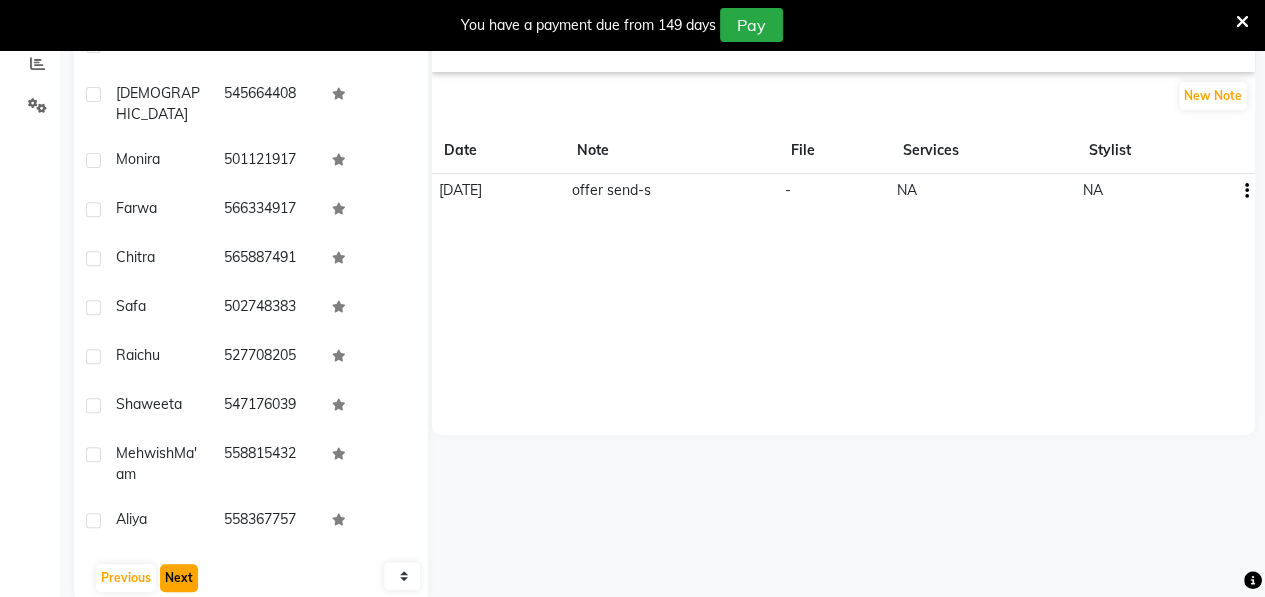 click on "Next" 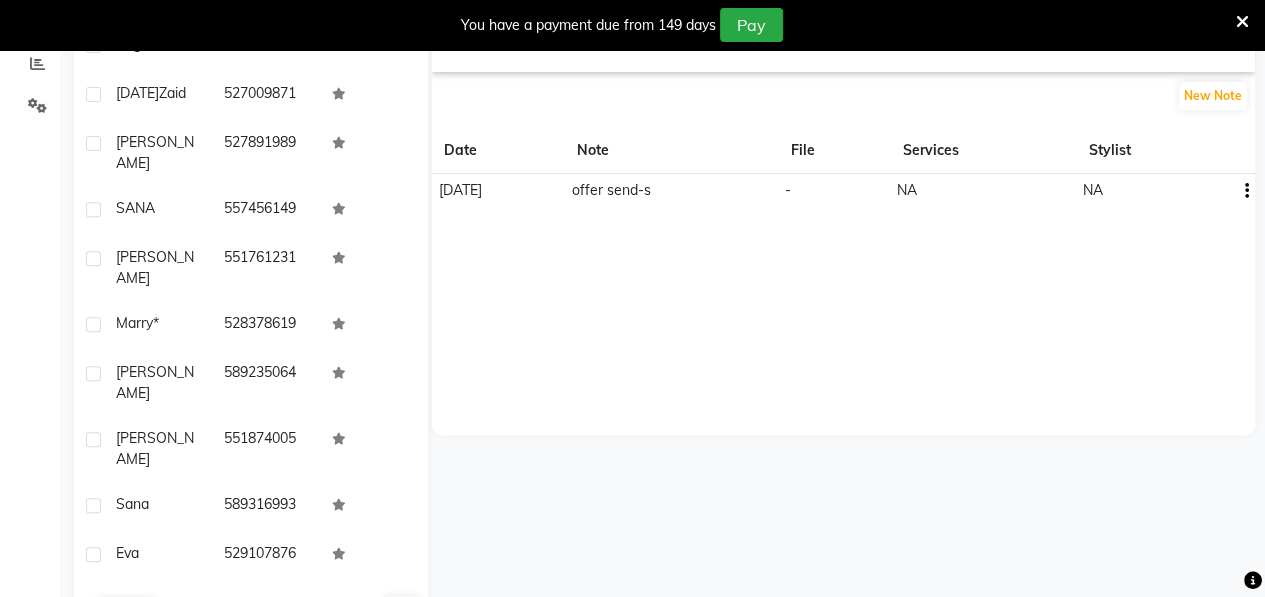 click on "Next" 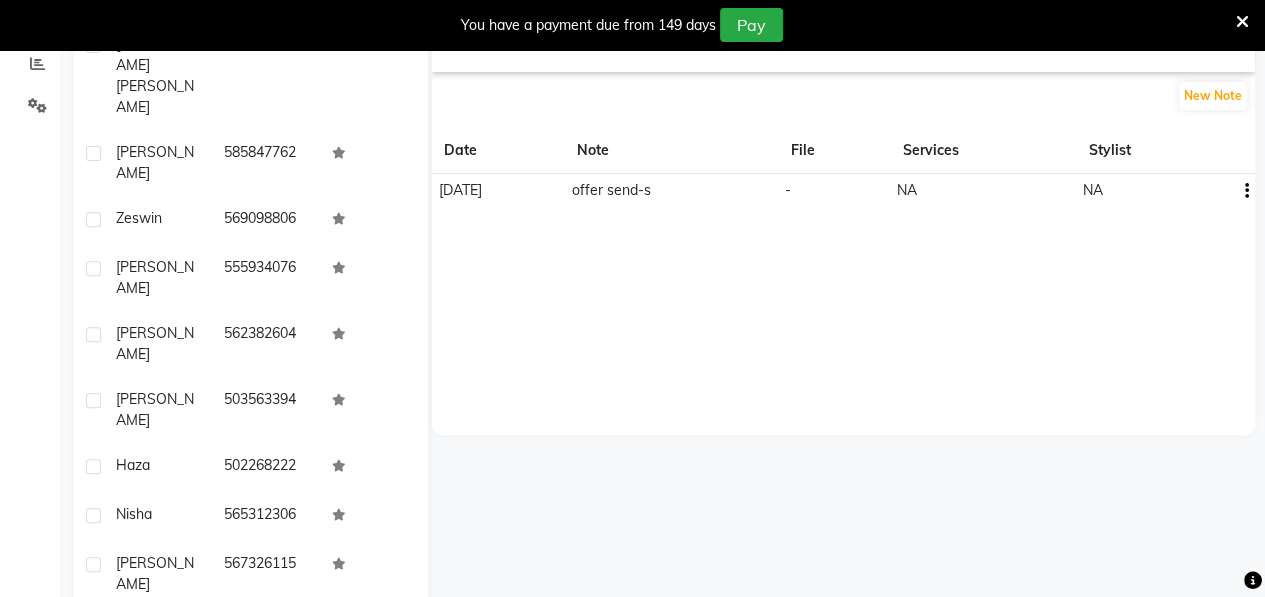 click on "User Name Mobile No. [PERSON_NAME]   555307942  [PERSON_NAME]     585847762  Zeswin     569098806  [PERSON_NAME]     555934076  [PERSON_NAME]     562382604  [PERSON_NAME]     503563394  Haza     502268222  Nisha     565312306  [PERSON_NAME]     567326115  Warda     505430810   Previous   Next   10   50   100" 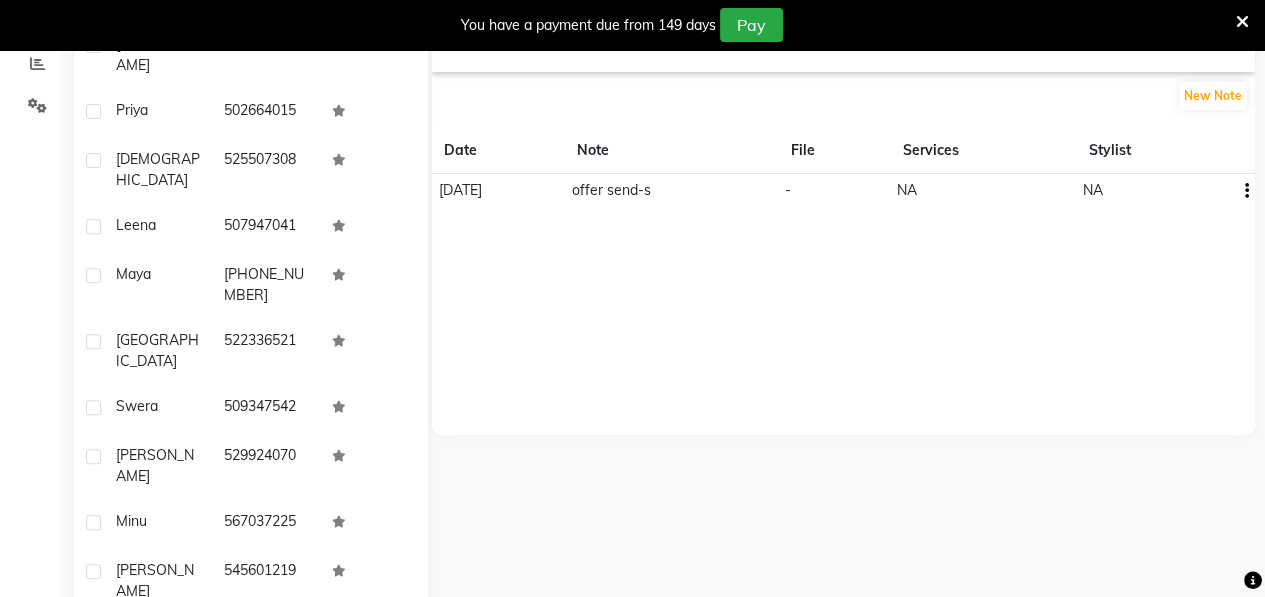 click on "Next" 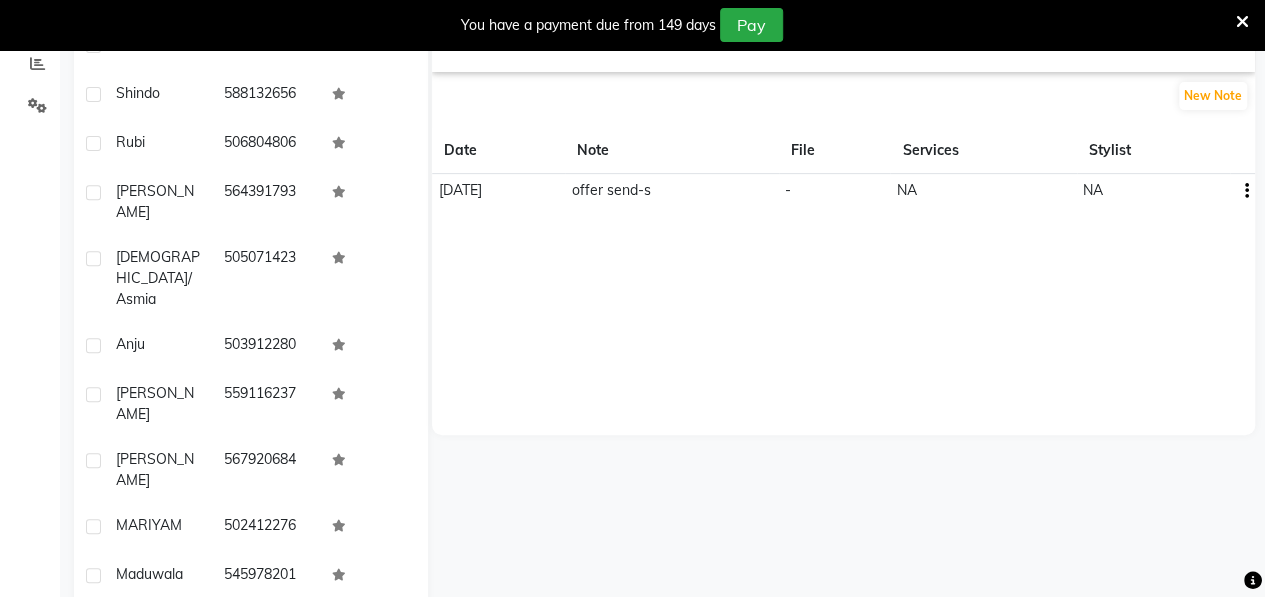 click on "Next" 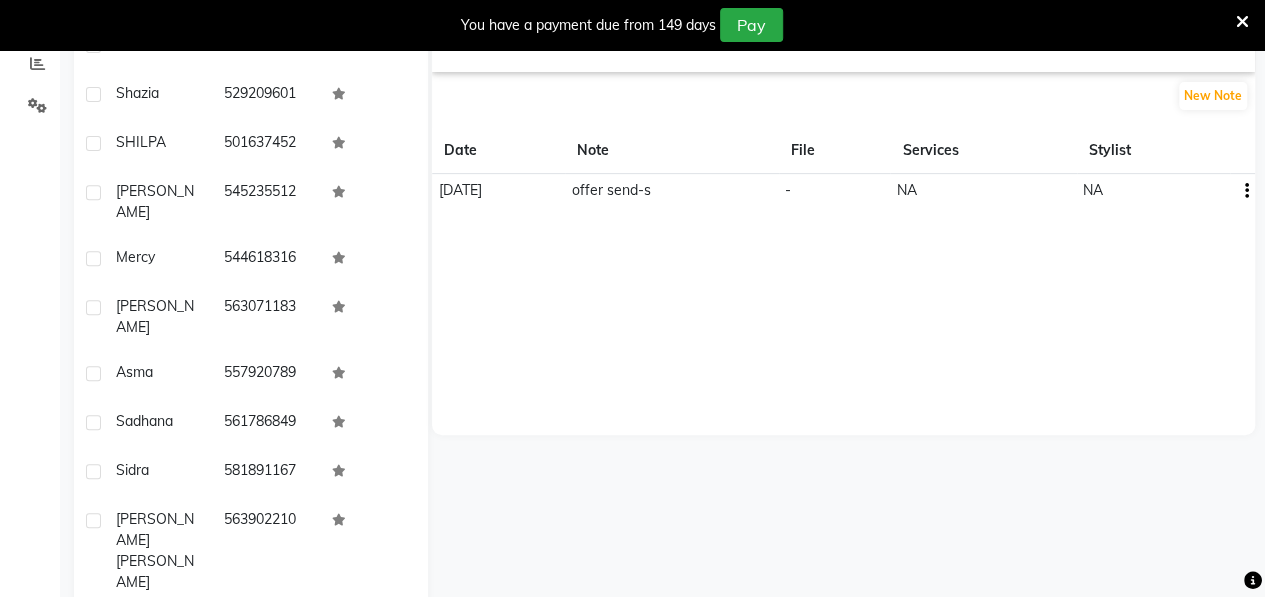 click on "Next" 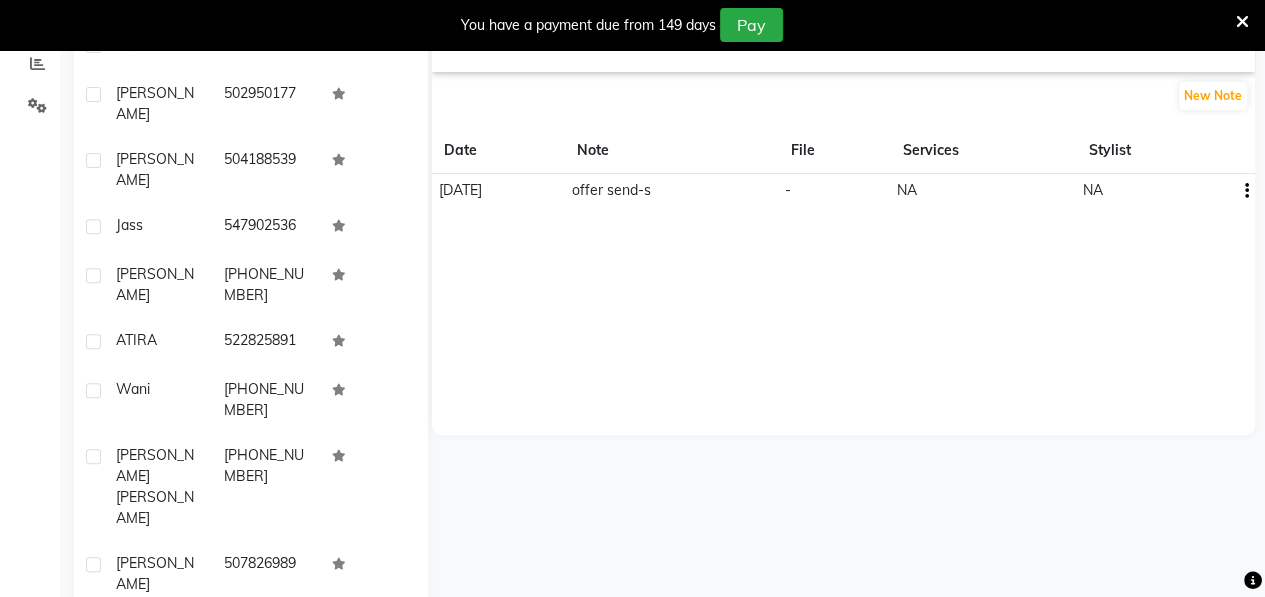 click on "User Name Mobile No. Priyanka     569569526  Haseena     502950177  [PERSON_NAME]     504188539  Jass     547902536  [PERSON_NAME]    [PHONE_NUMBER]  ATIRA     522825891  Wani    [PHONE_NUMBER]  [PERSON_NAME]  [PHONE_NUMBER]  [PERSON_NAME]     507826989  Guli     508860205   Previous   Next   10   50   100" 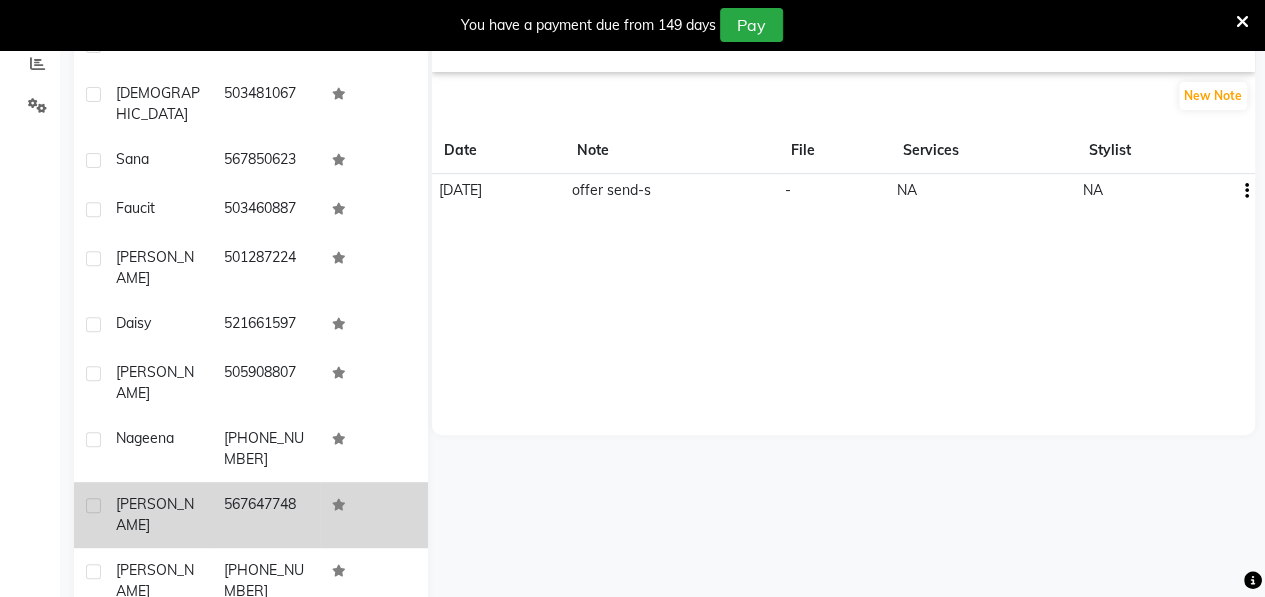 click on "[PERSON_NAME]" 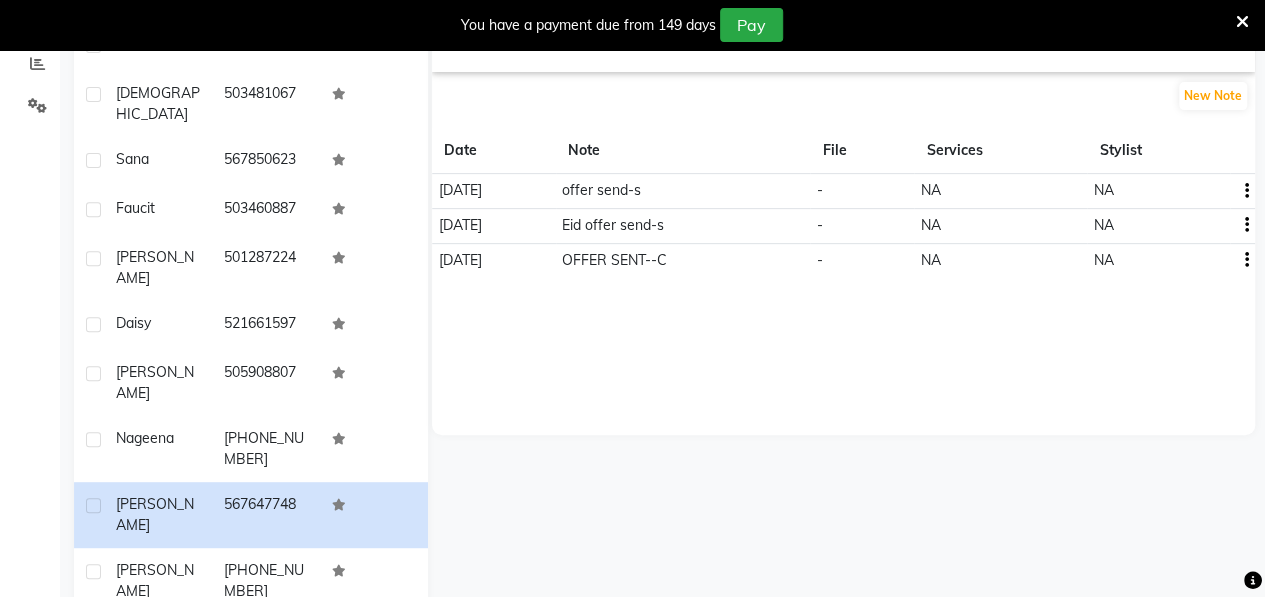 click on "Next" 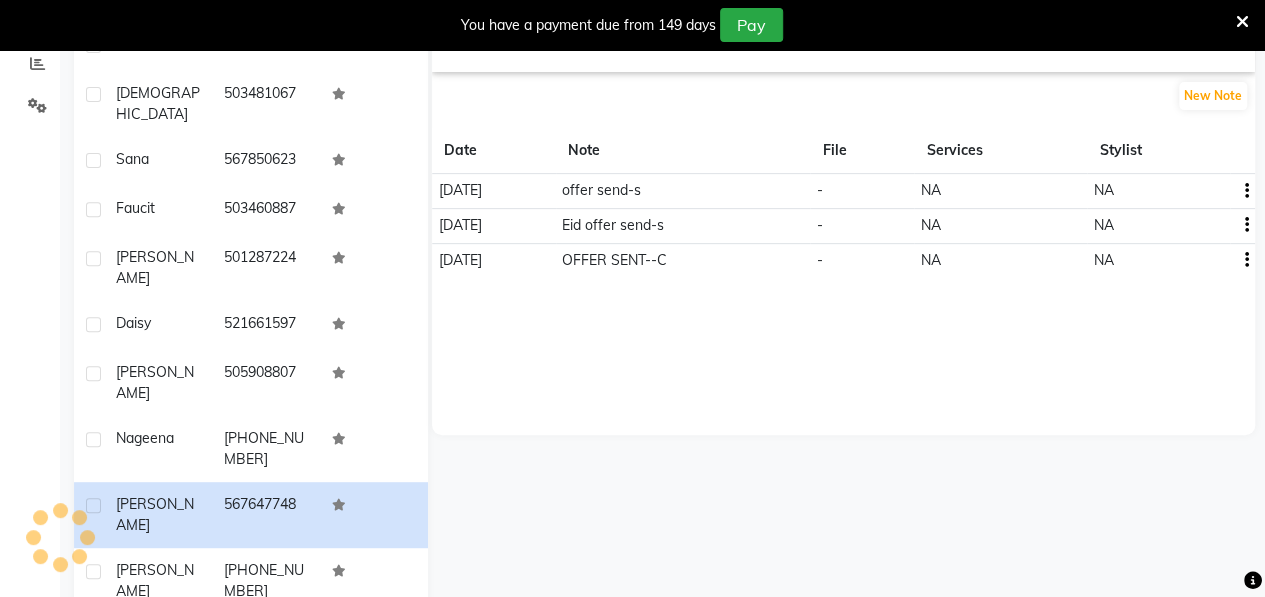click on "Next" 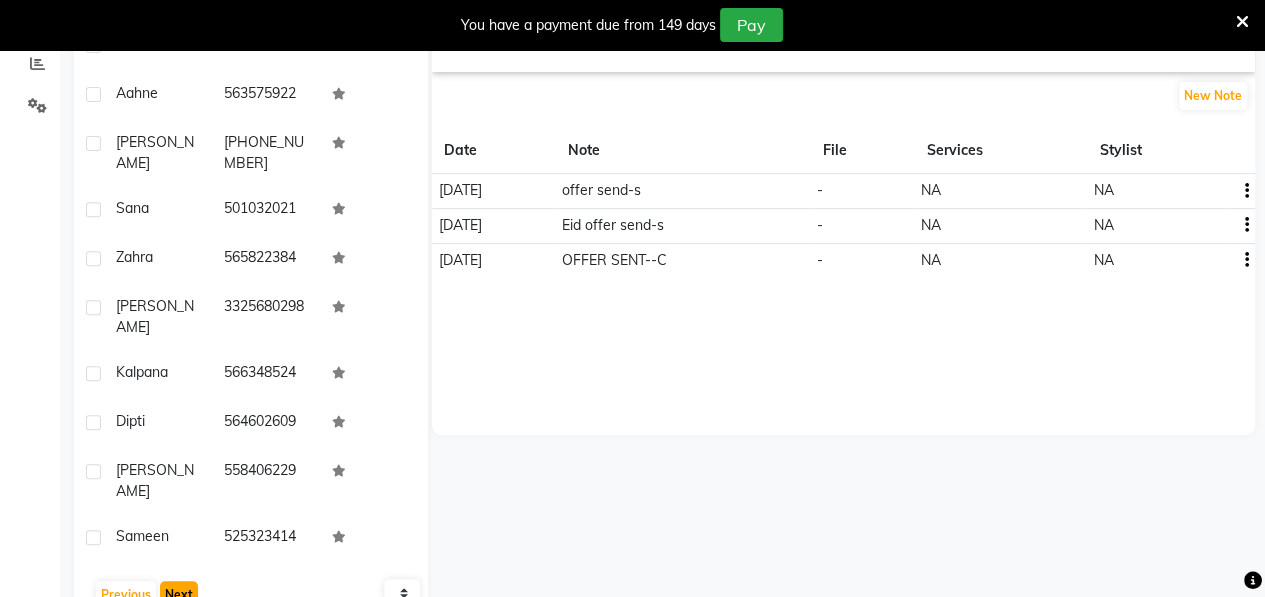 click on "Next" 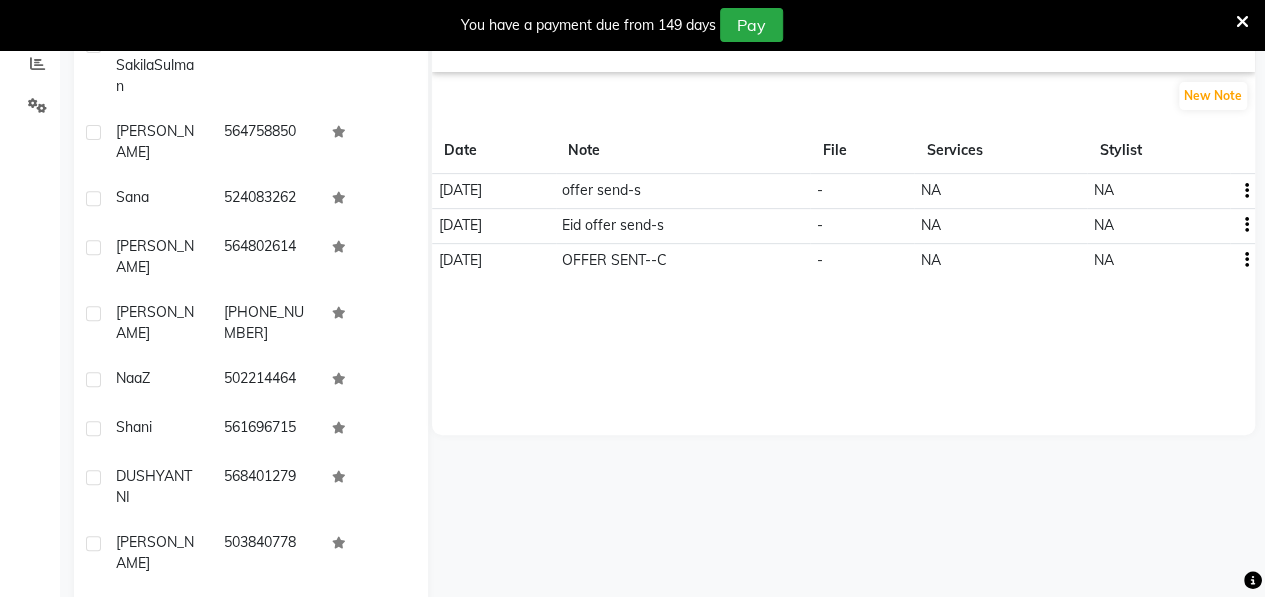 click on "Zainab" 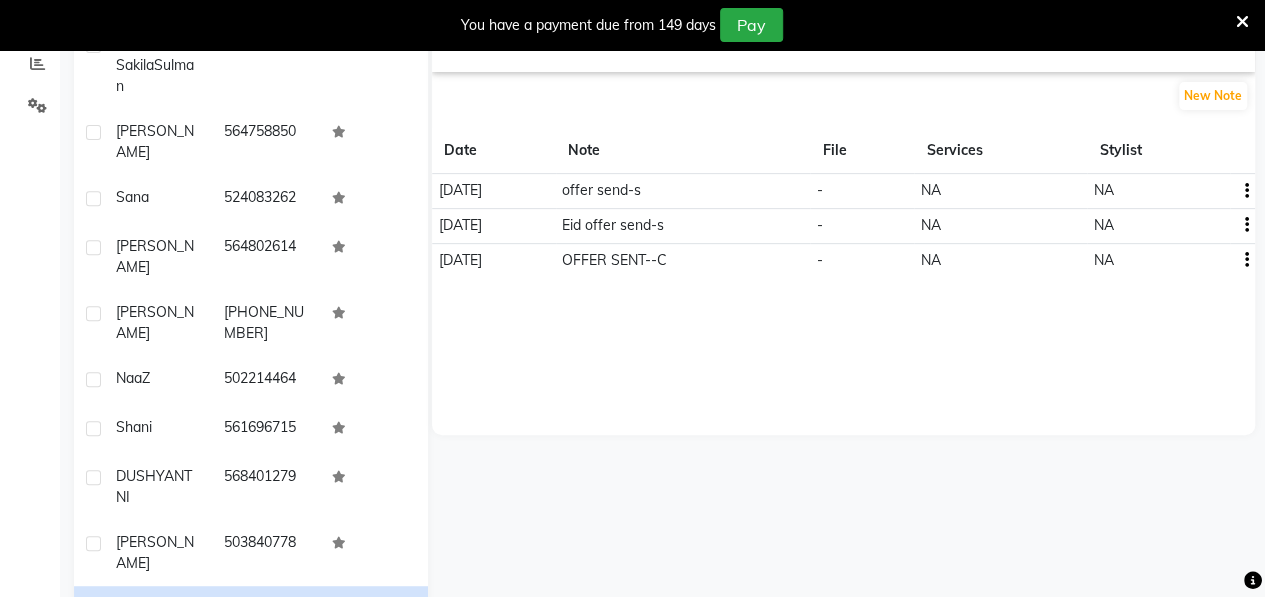 click on "Next" 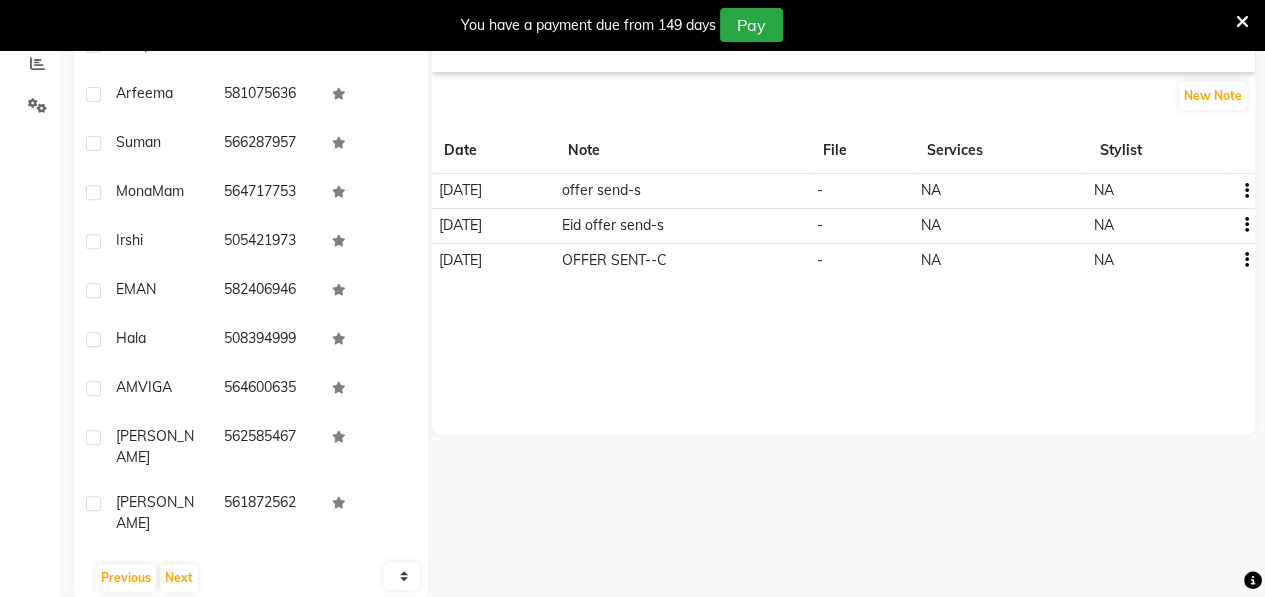 click on "10   50   100" 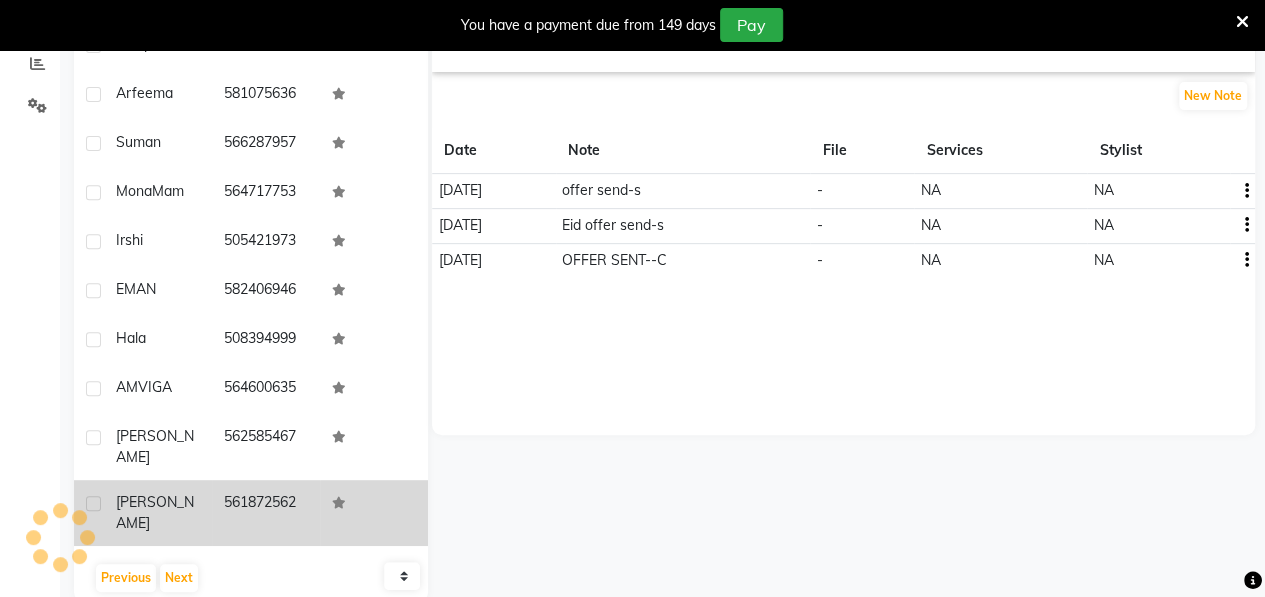 scroll, scrollTop: 200, scrollLeft: 0, axis: vertical 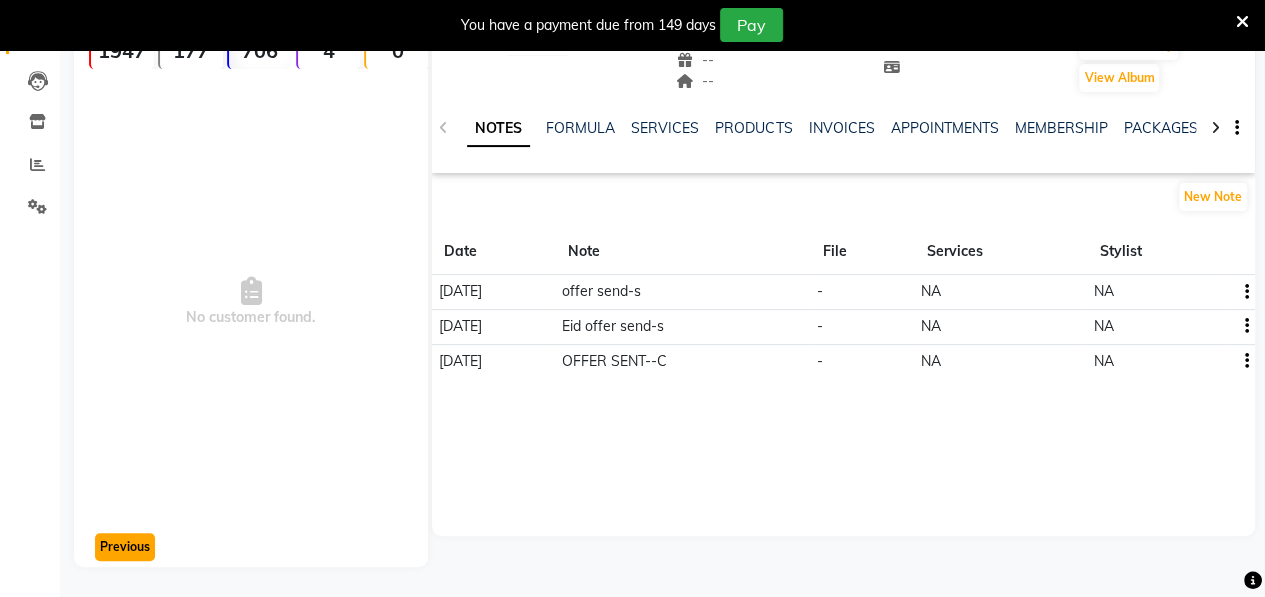 click on "Previous" 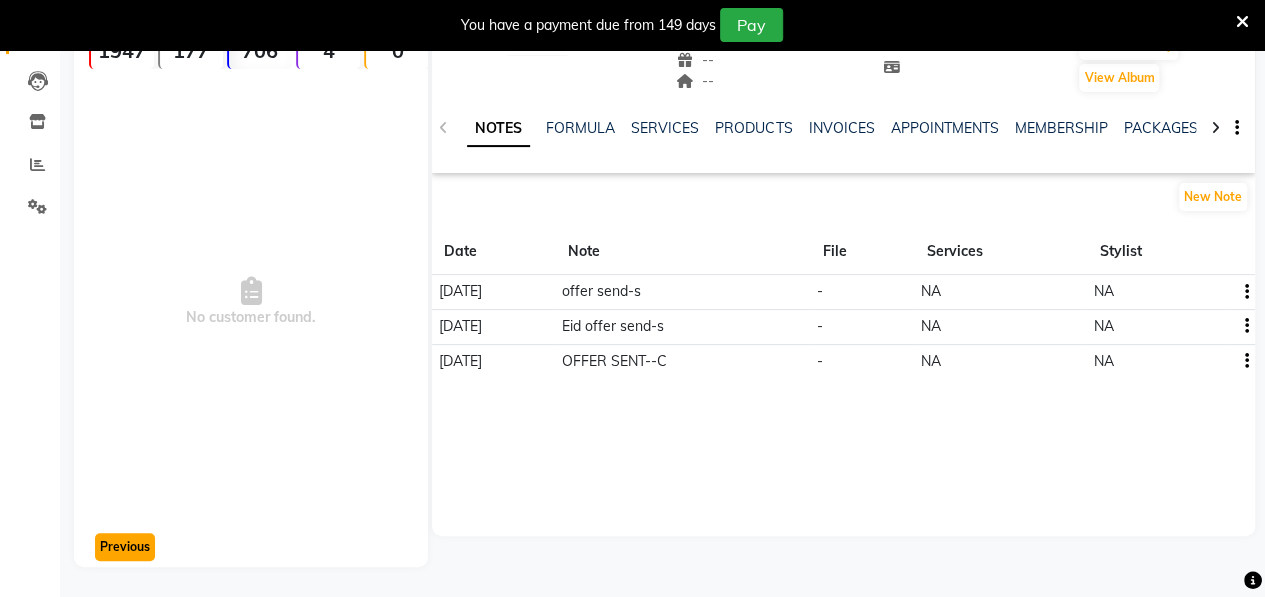 click on "Previous" 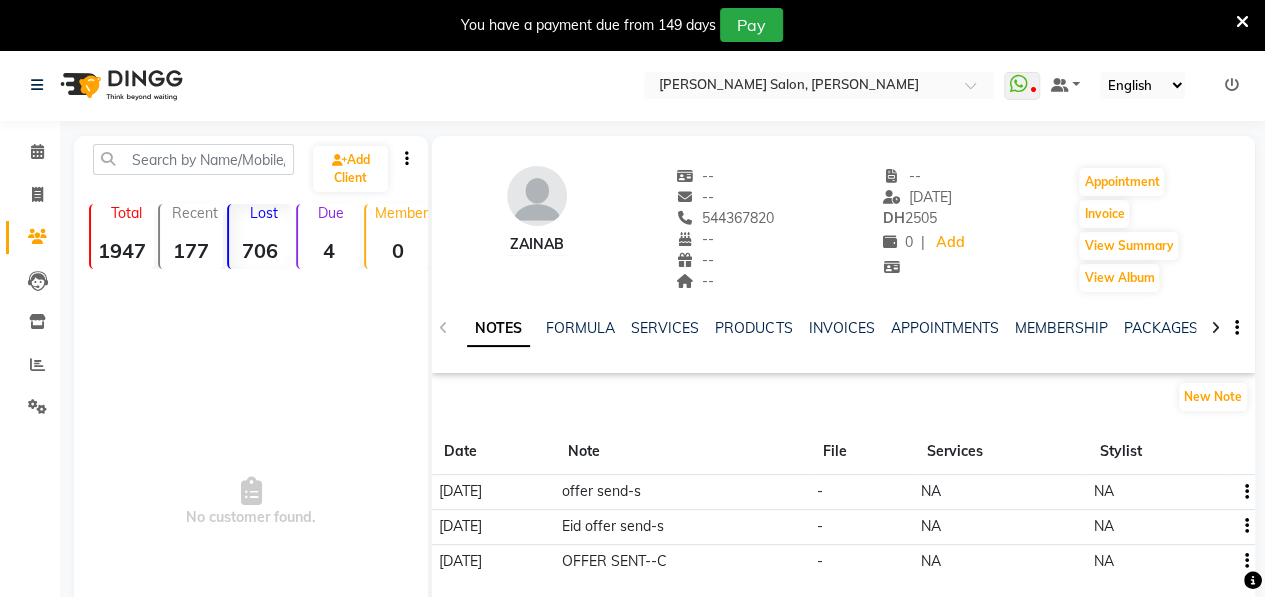scroll, scrollTop: 200, scrollLeft: 0, axis: vertical 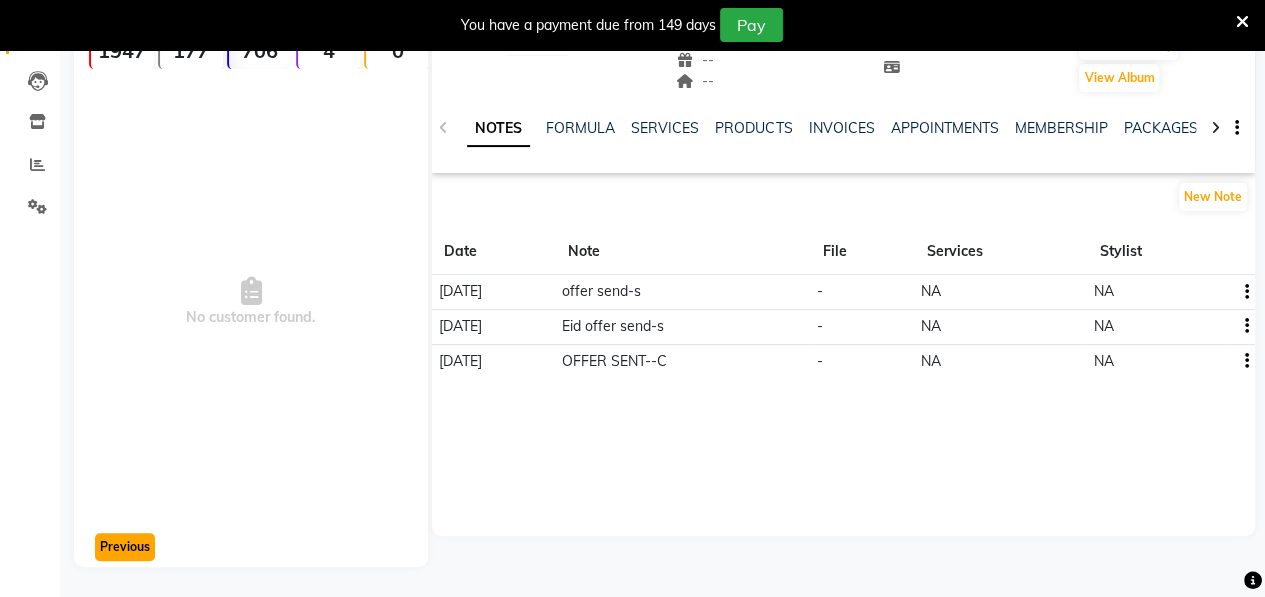 click on "Previous" 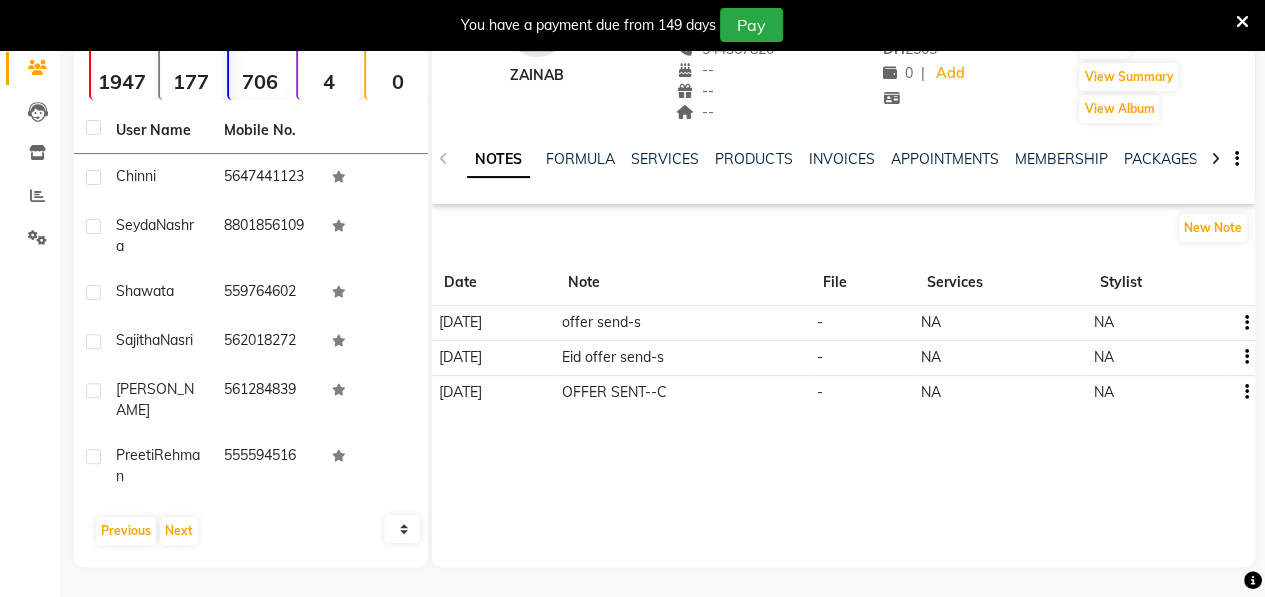 scroll, scrollTop: 168, scrollLeft: 0, axis: vertical 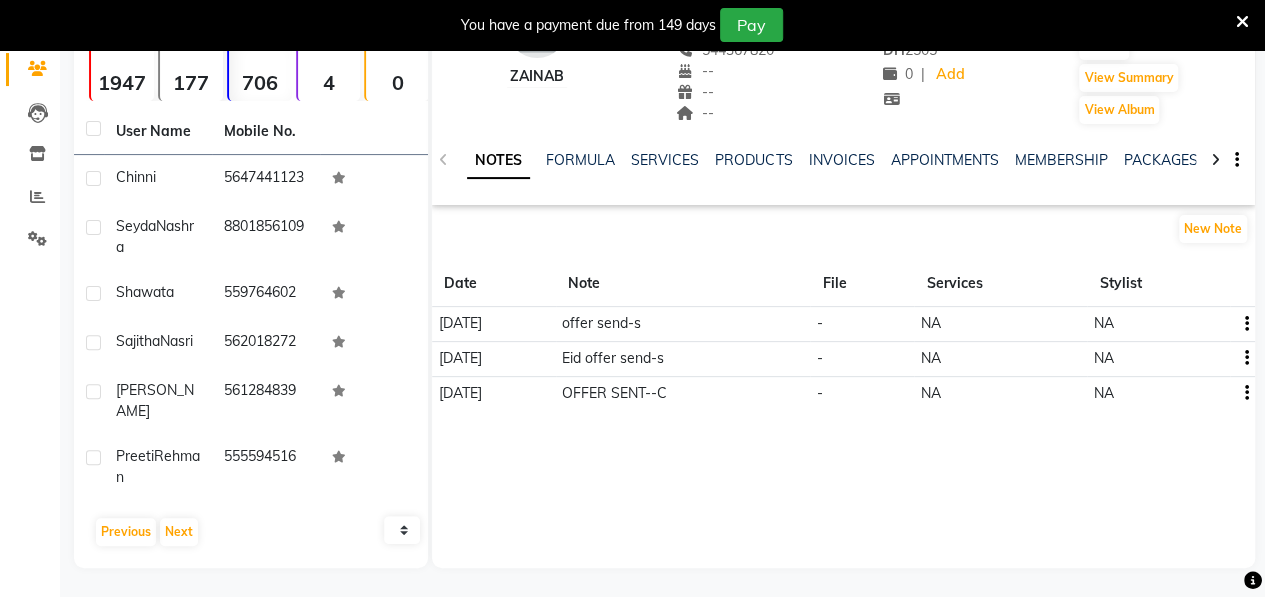 click on "10   50   100" 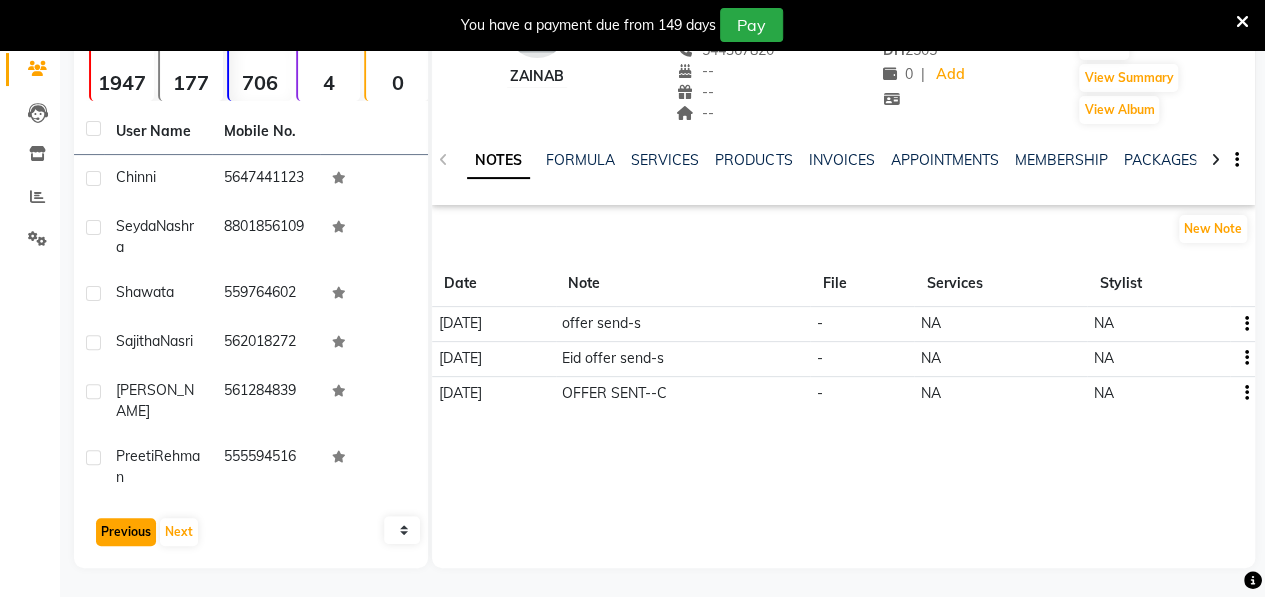 click on "Previous" 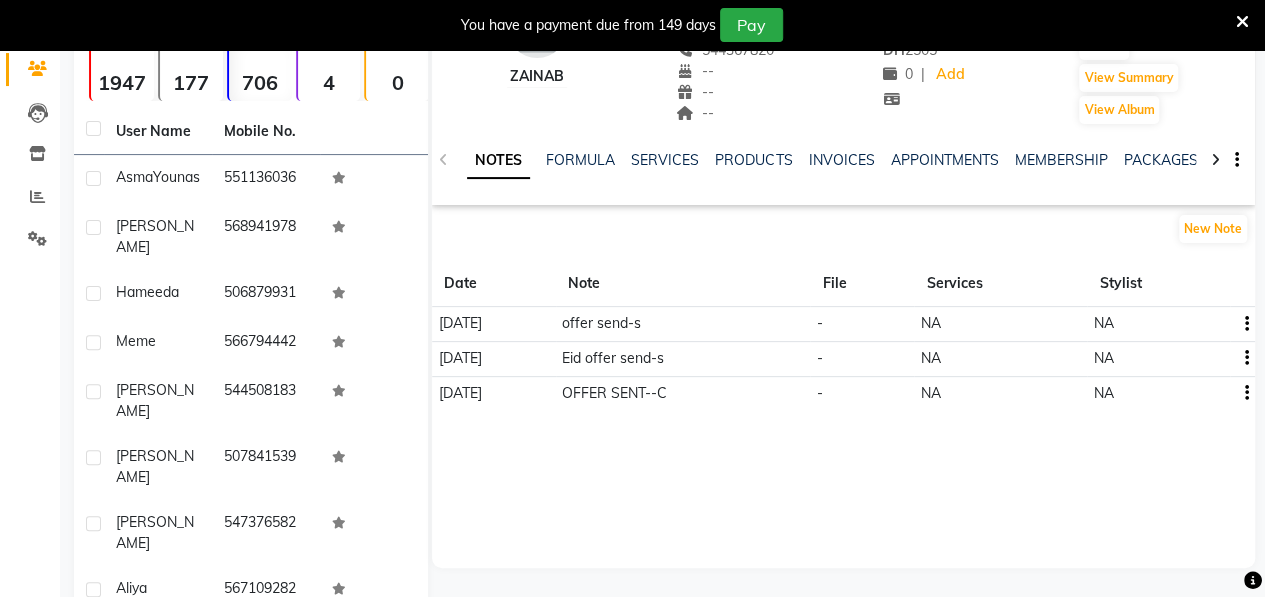 click on "[PERSON_NAME]" 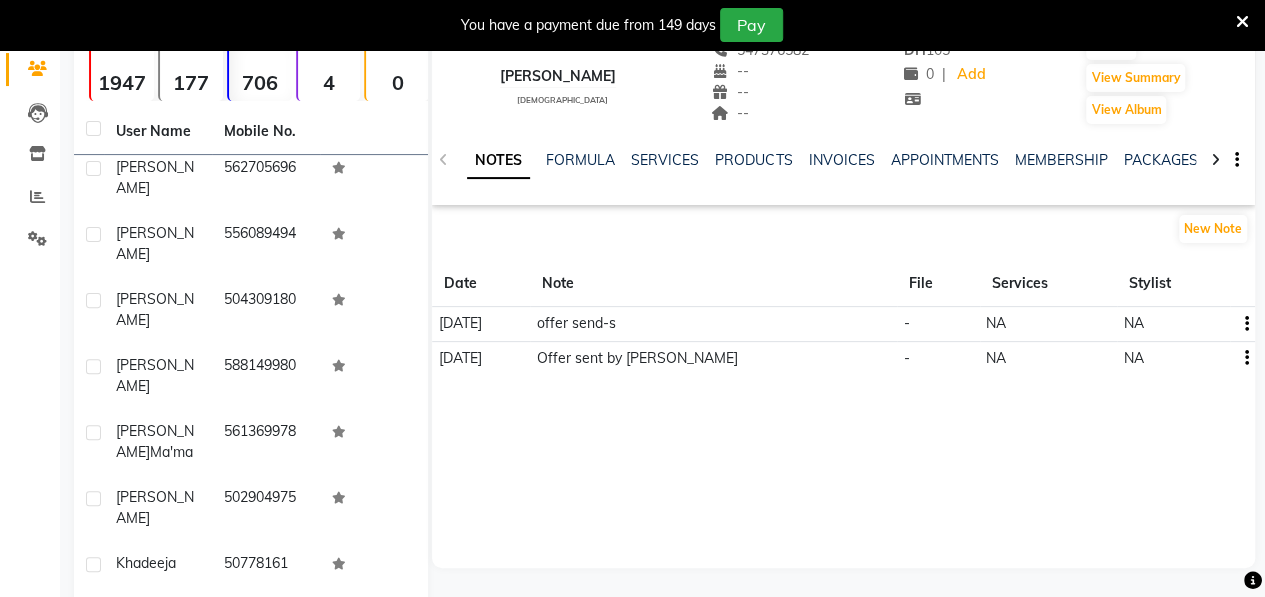 scroll, scrollTop: 1568, scrollLeft: 0, axis: vertical 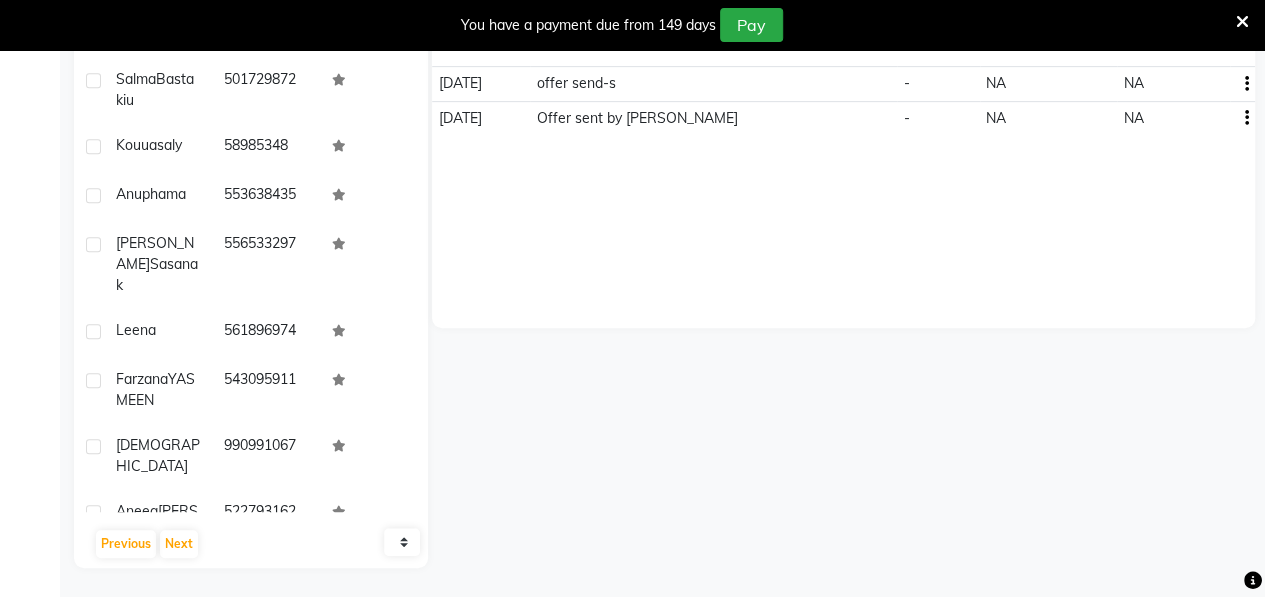 click on "10   50   100" 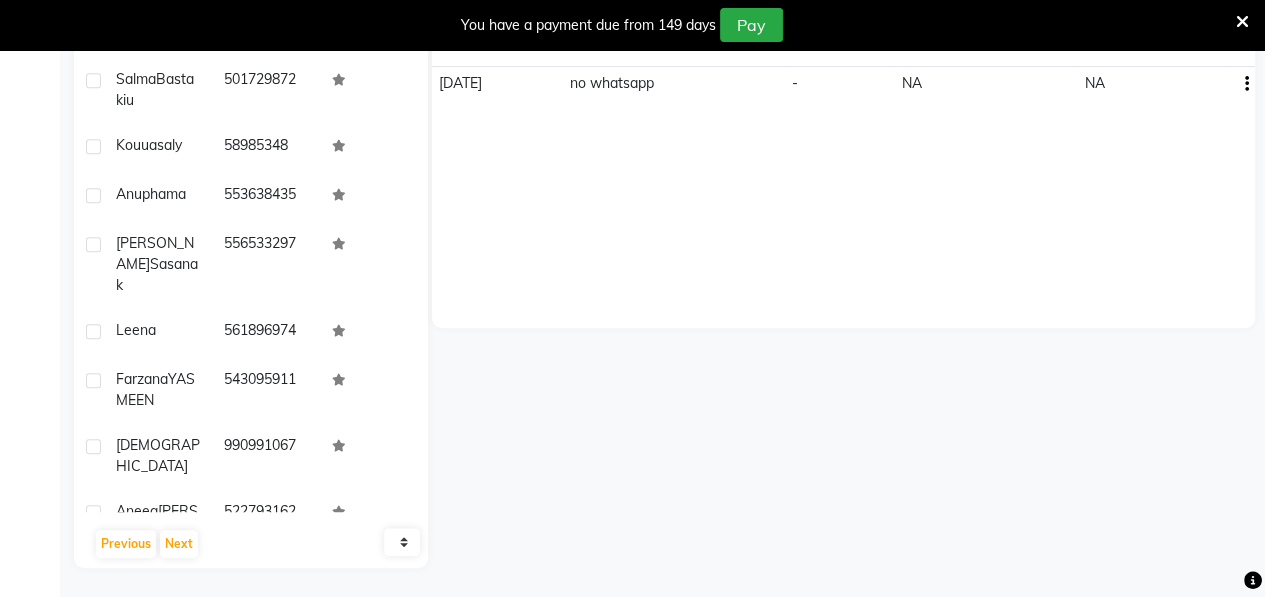 click on "10   50   100" 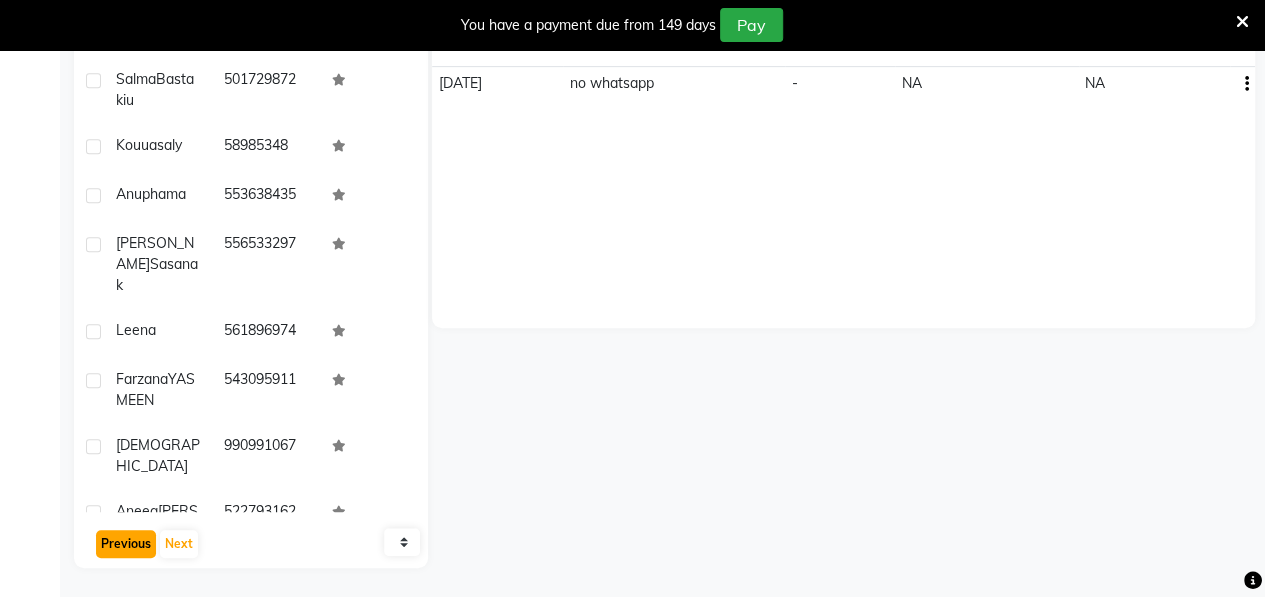click on "Previous" 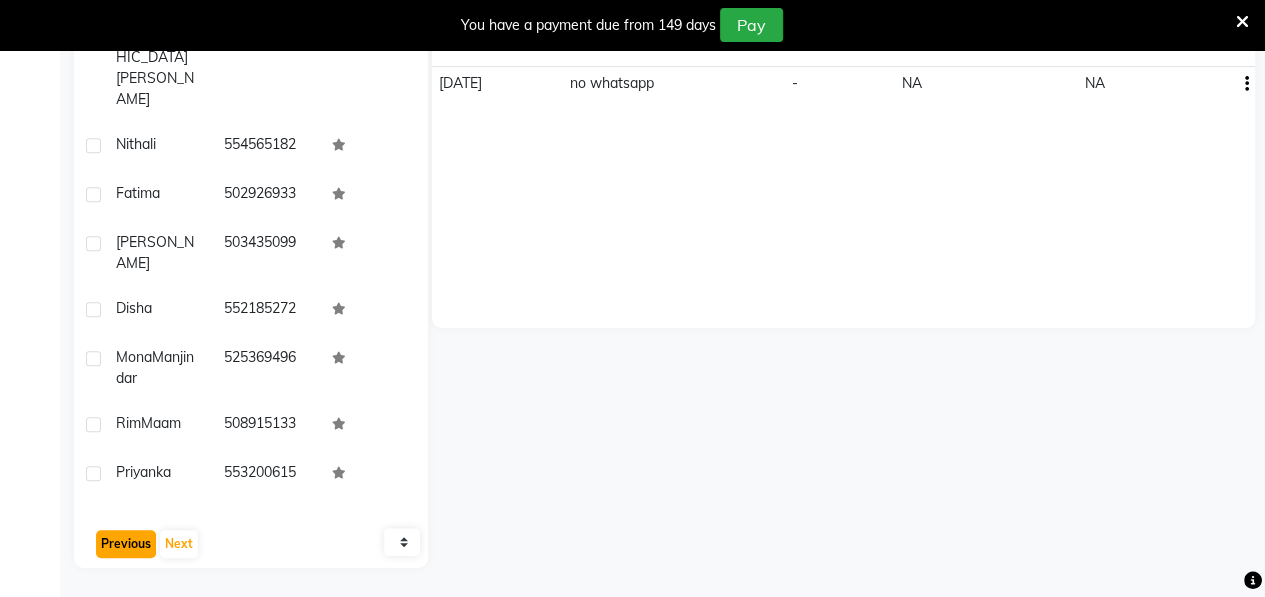 click on "Previous" 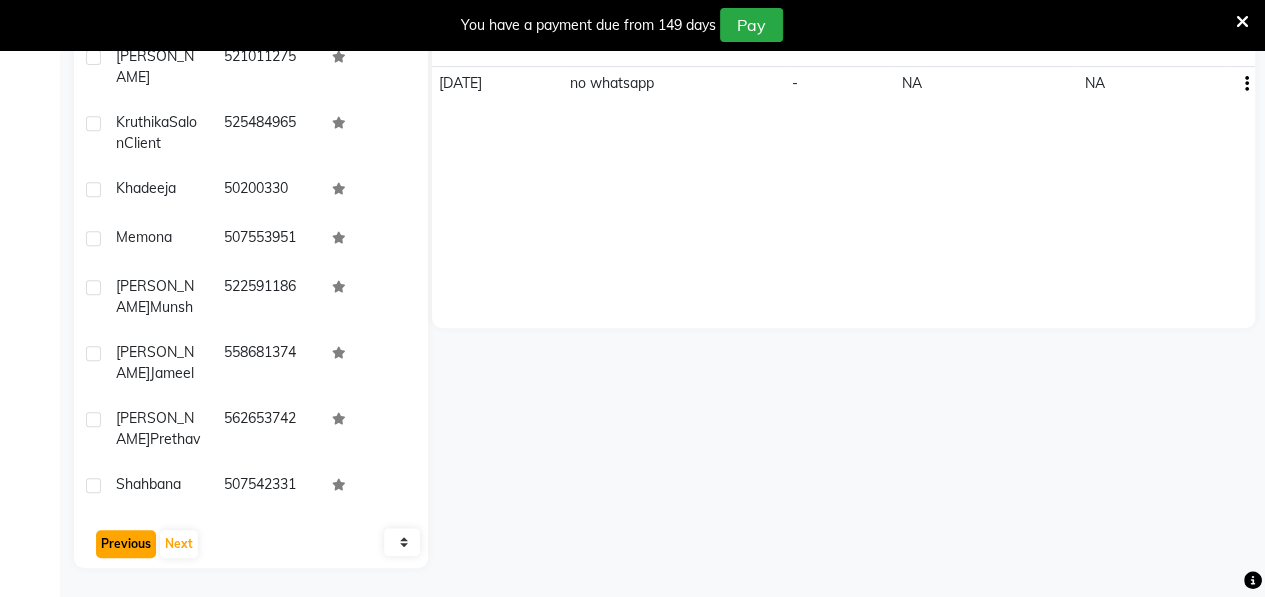 click on "Previous" 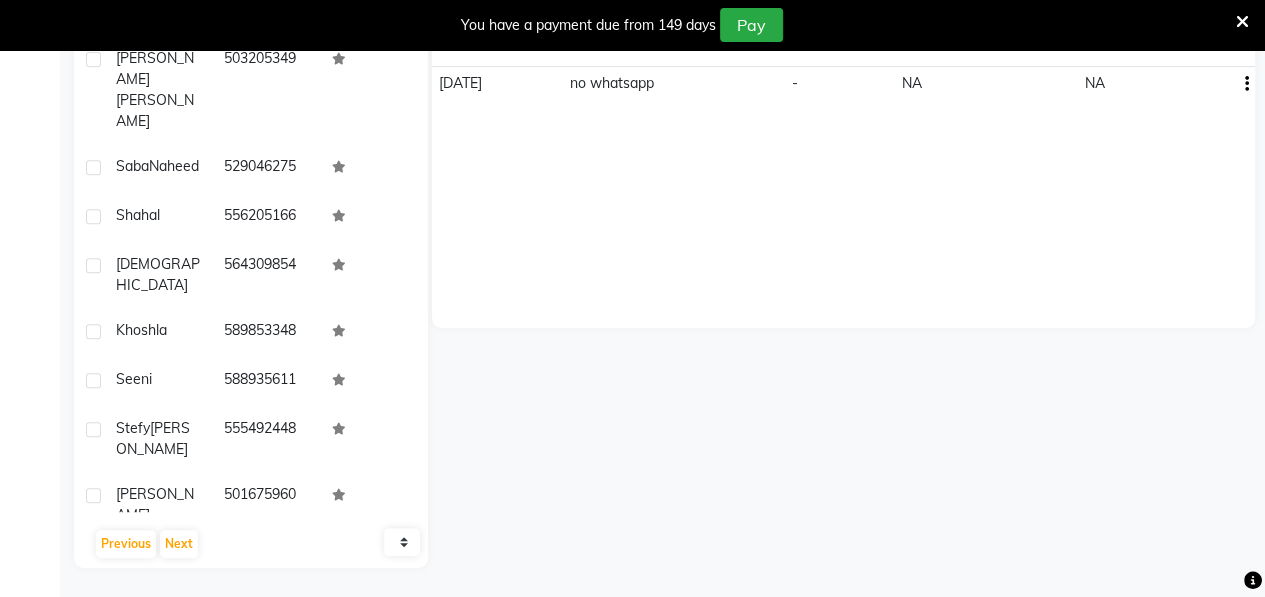 click on "Asma" 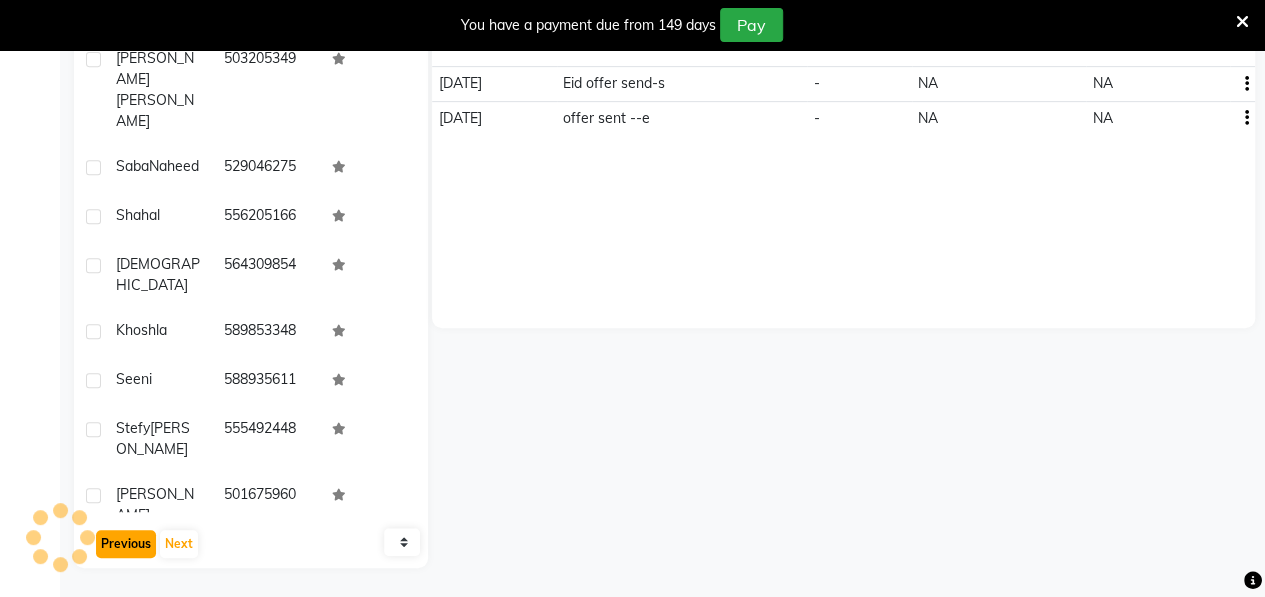 click on "Previous" 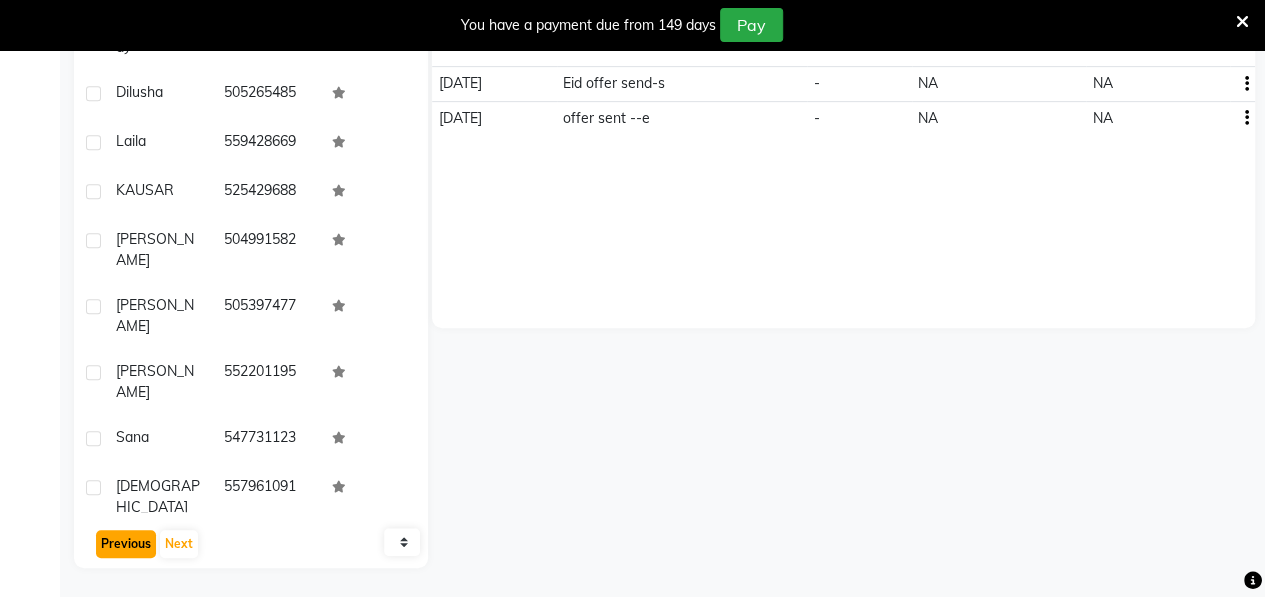 click on "Previous" 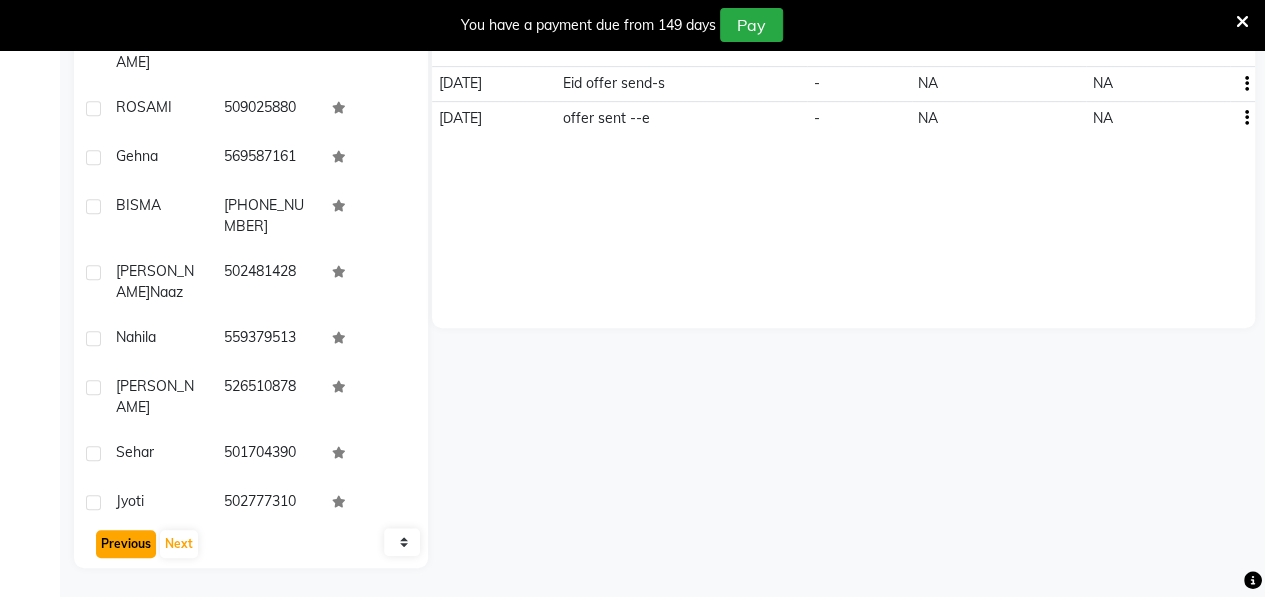 click on "Previous" 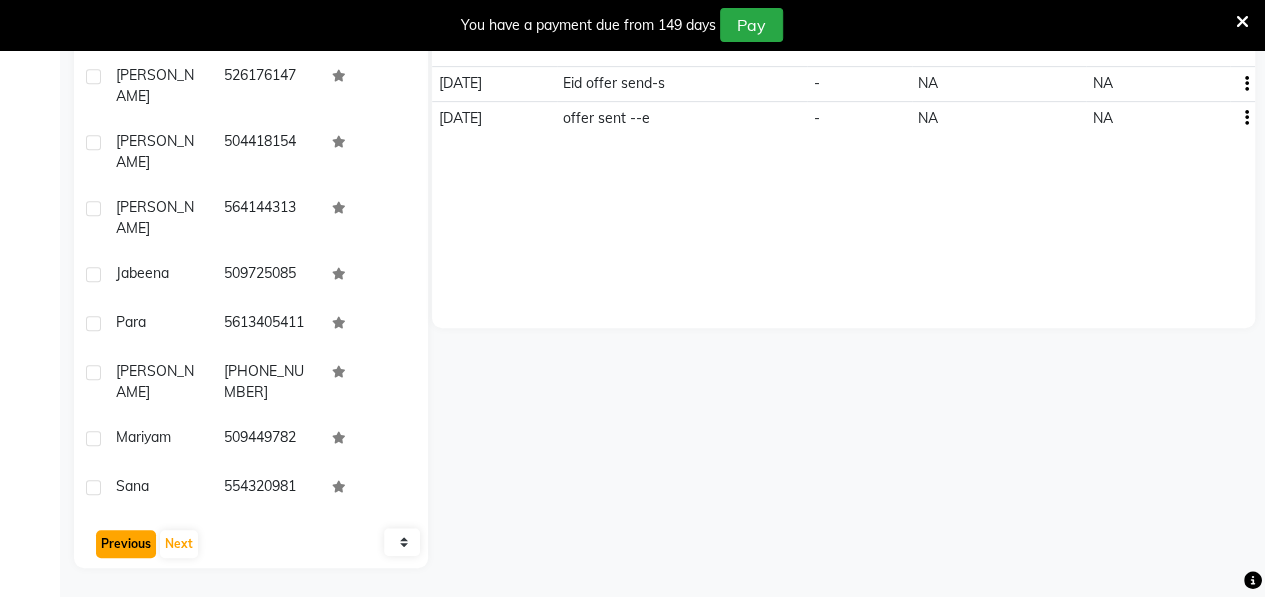 click on "Previous" 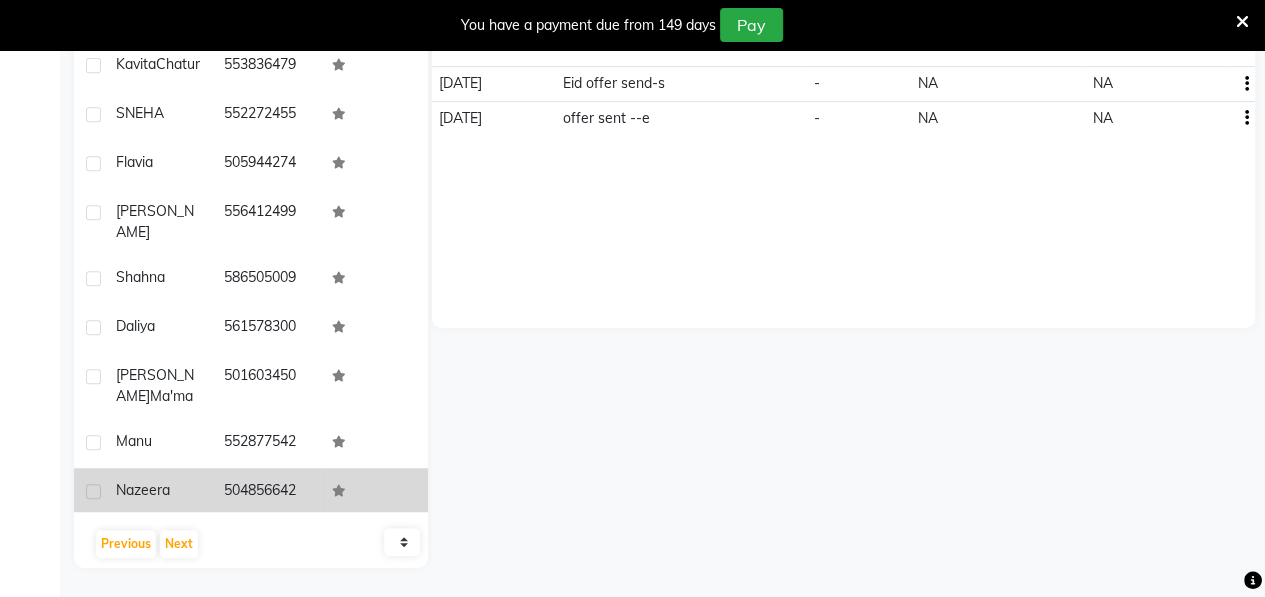 click on "Nazeera" 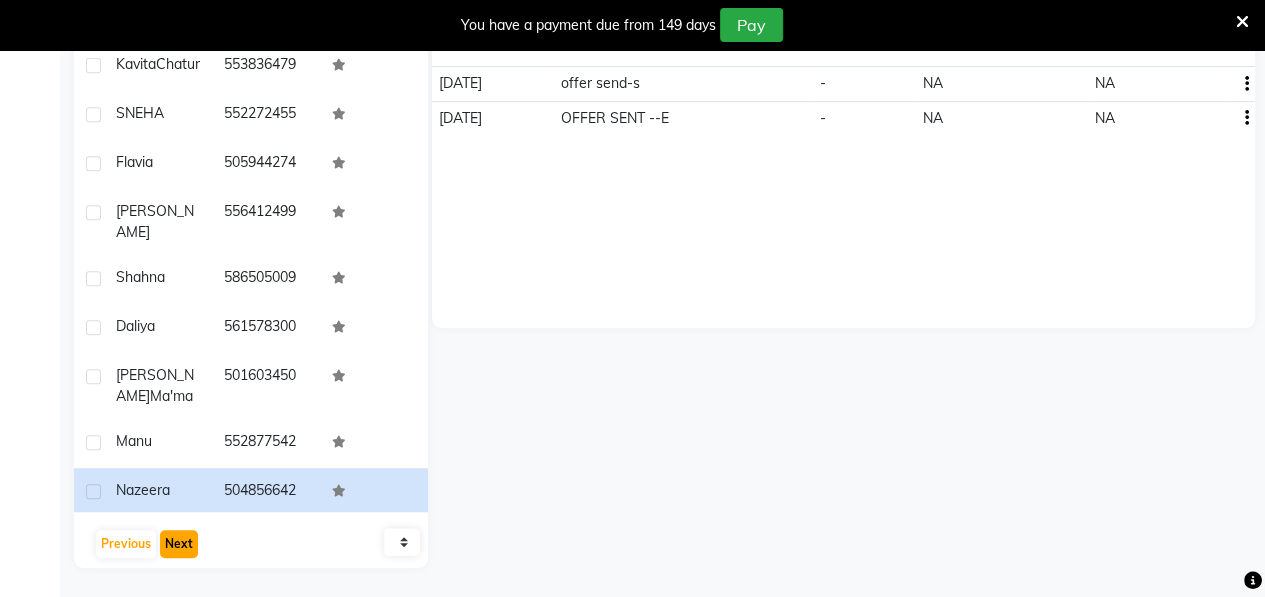 click on "Next" 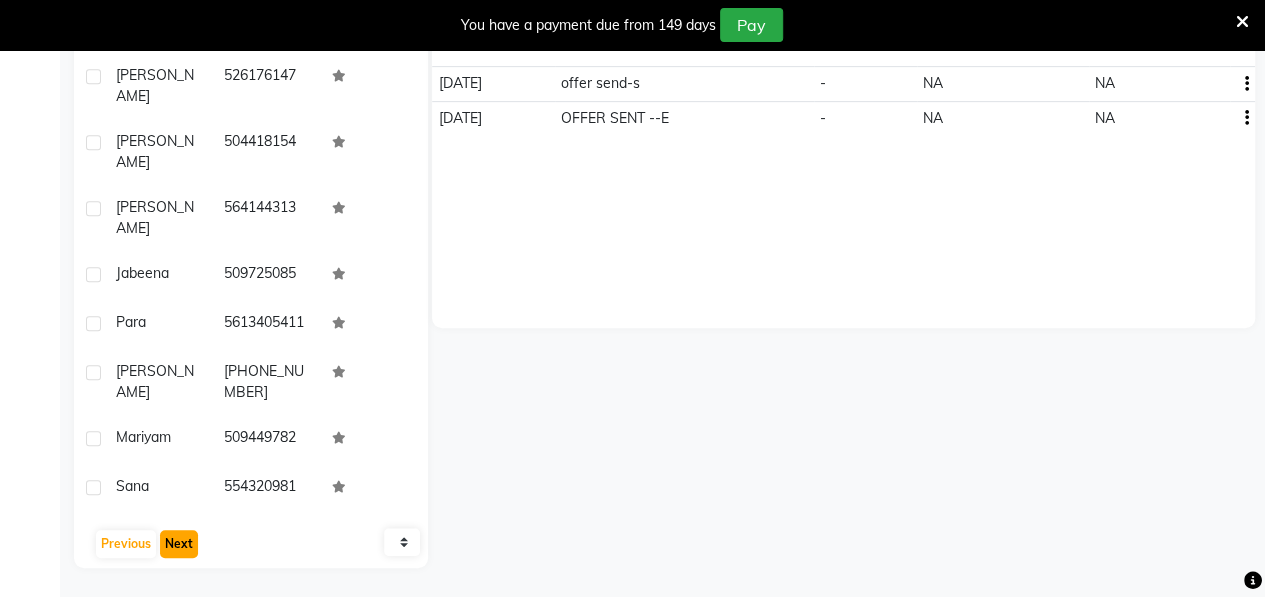 click on "Next" 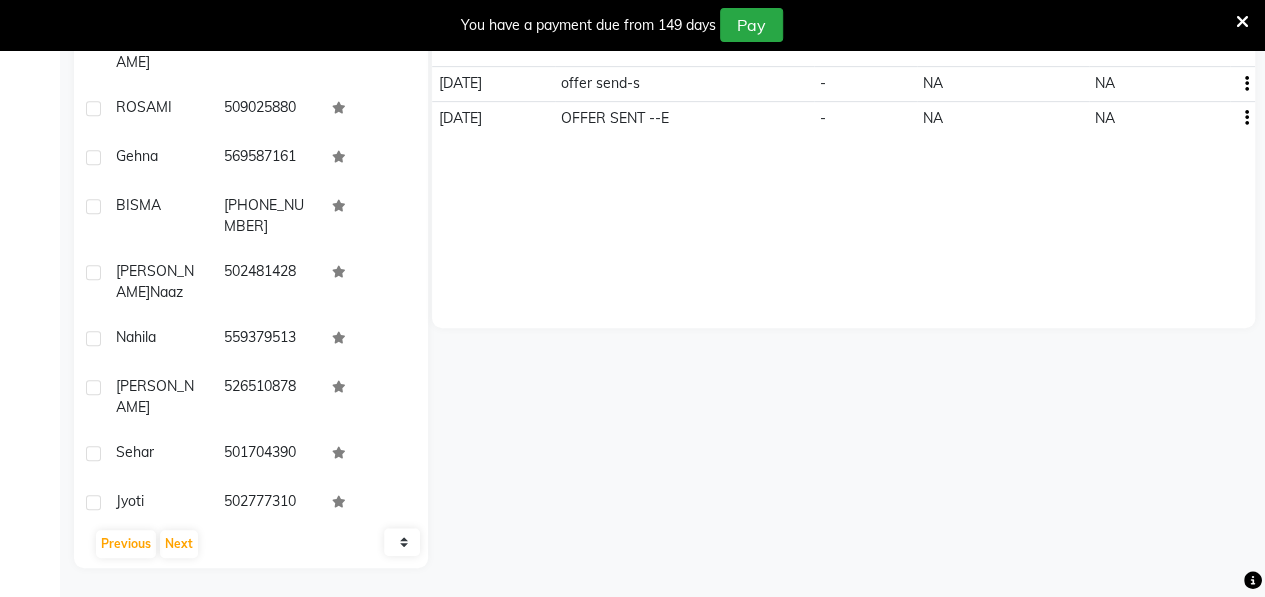click on "Annu" 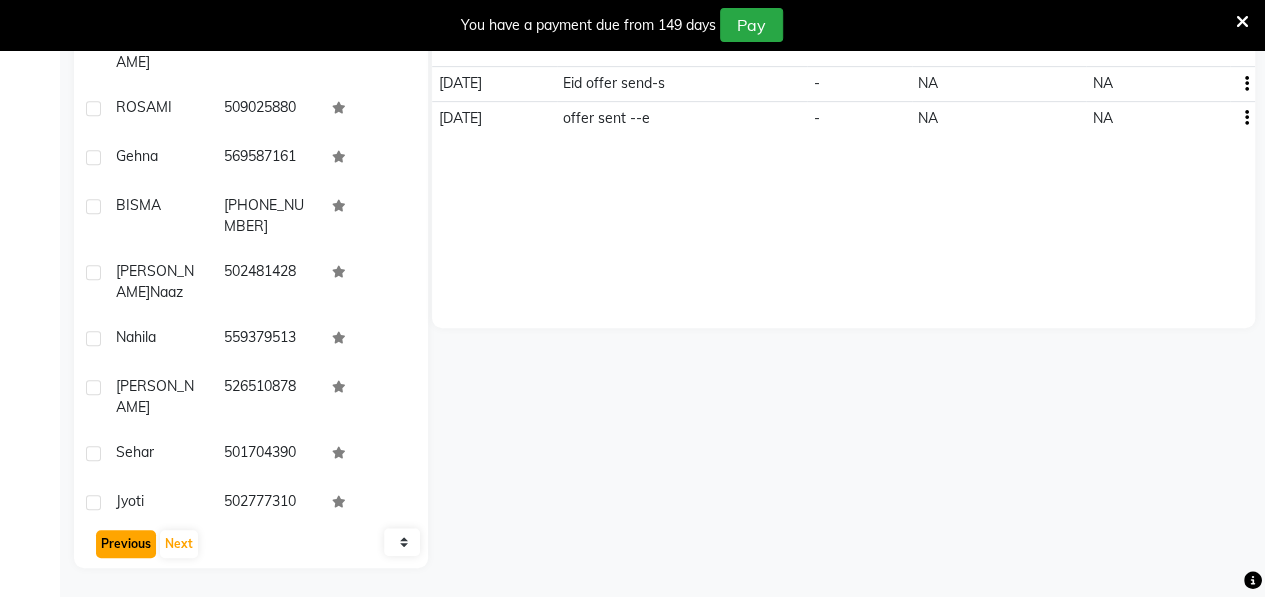 click on "Previous" 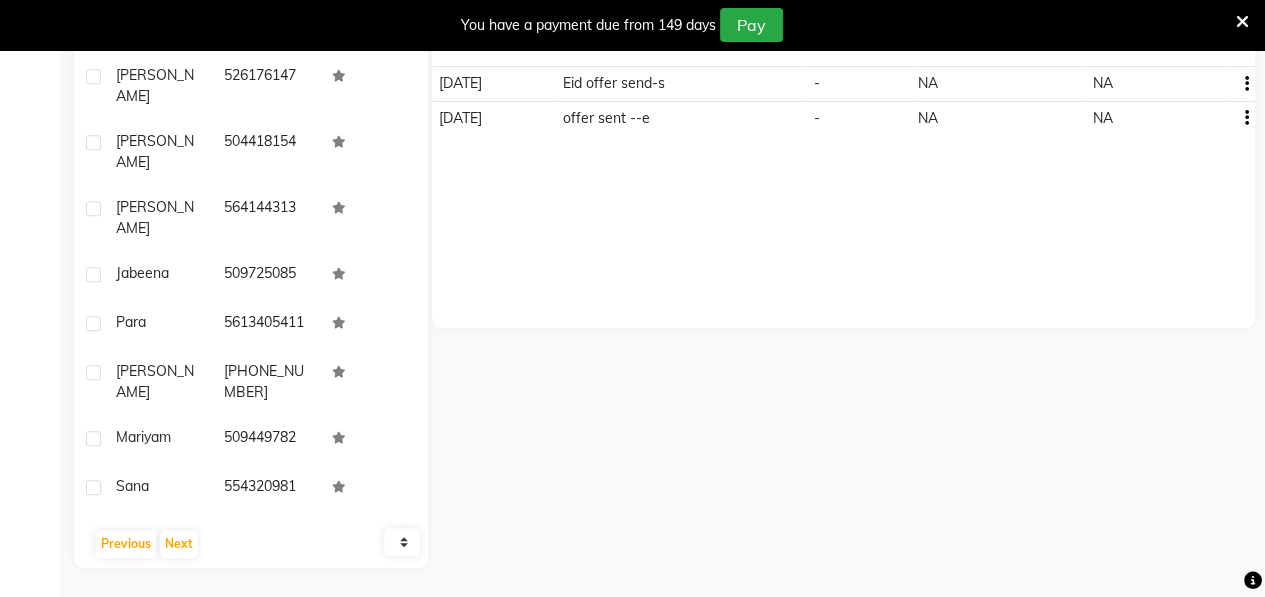 click on "[PERSON_NAME]" 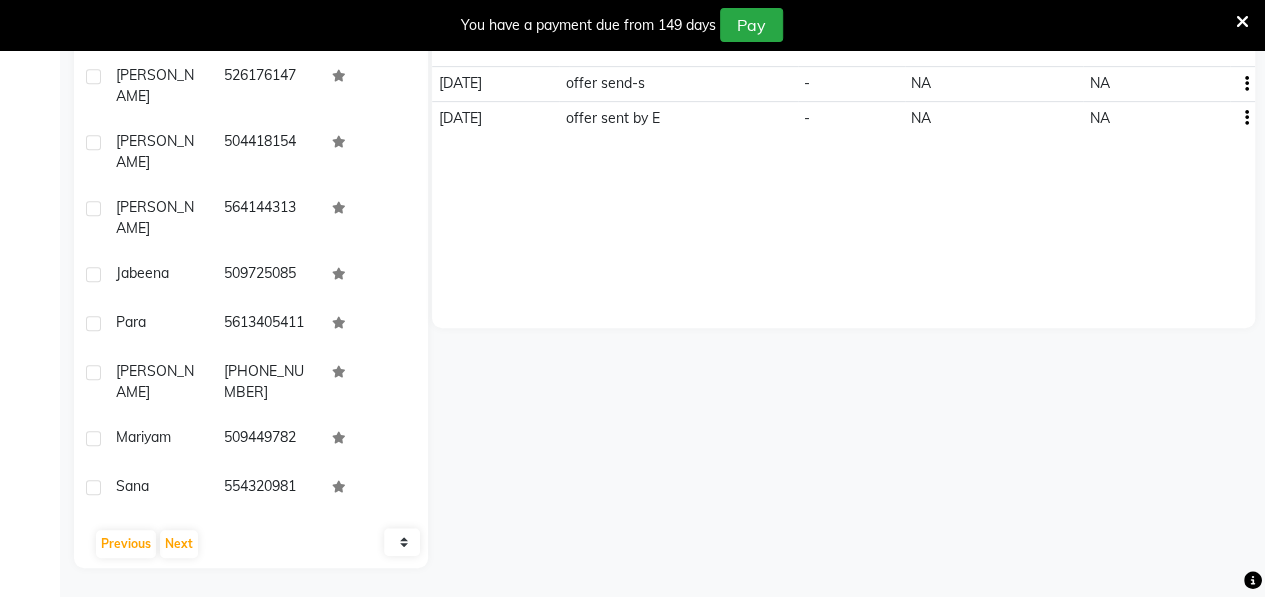 click on "Arshi" 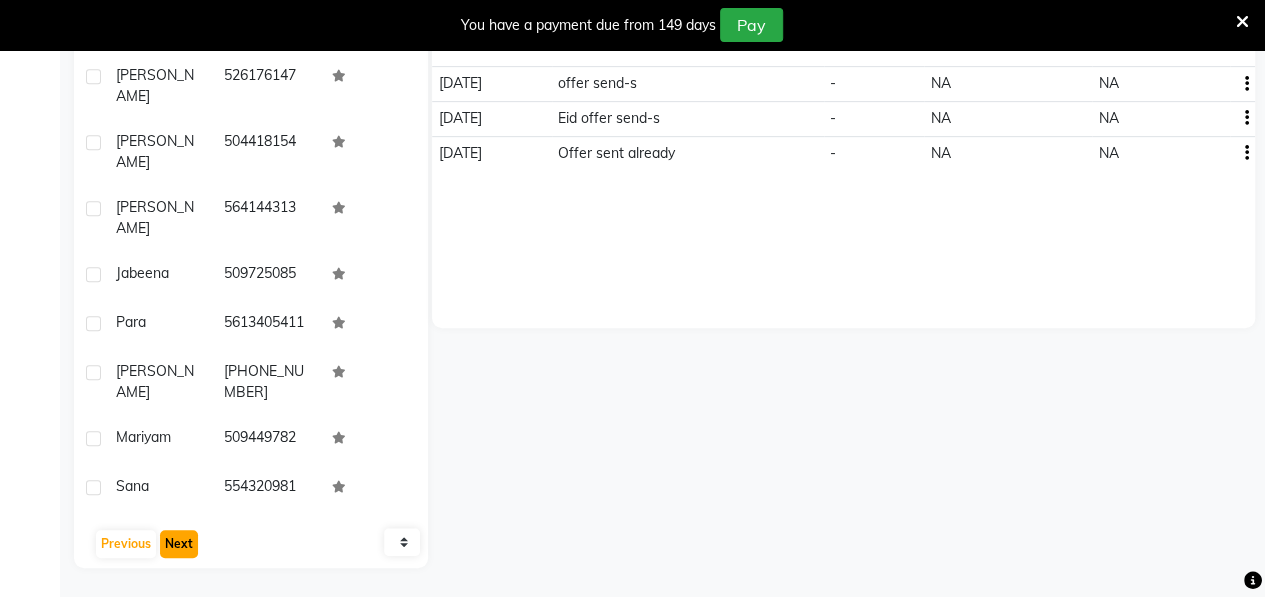 click on "Next" 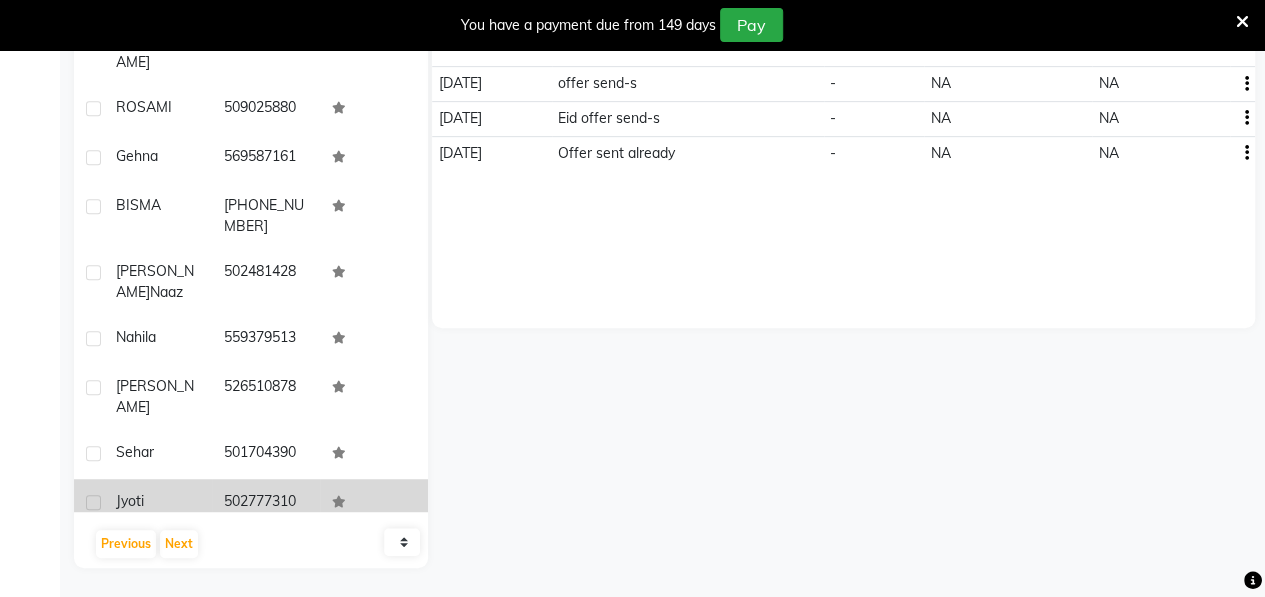 click on "Jyoti" 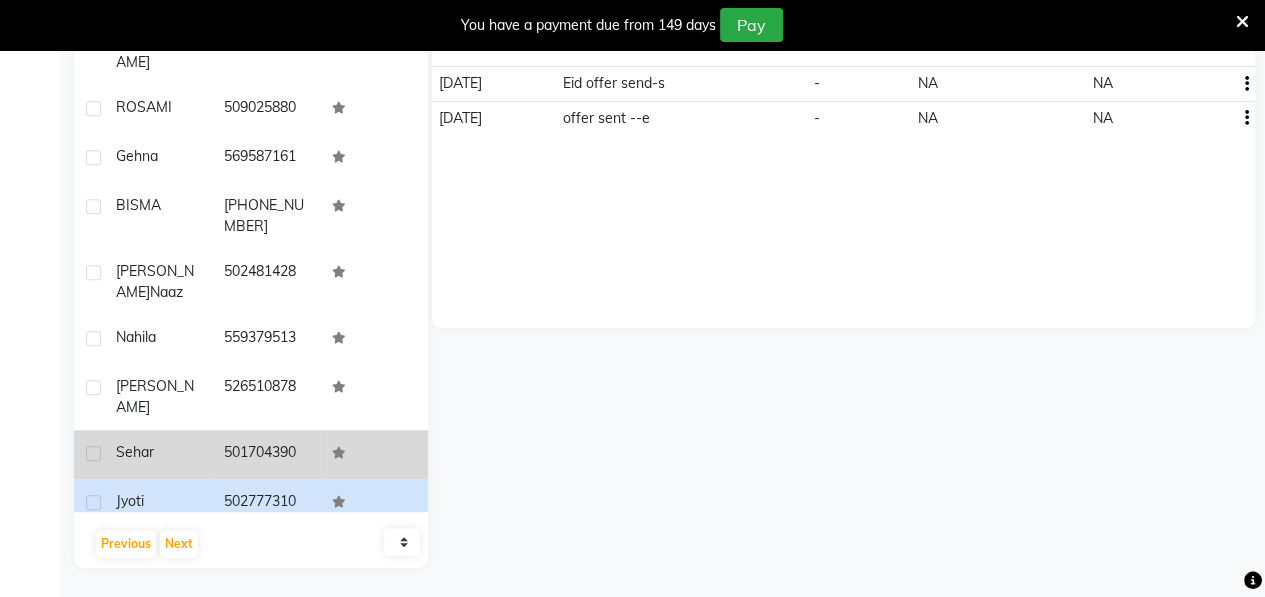 click on "Sehar" 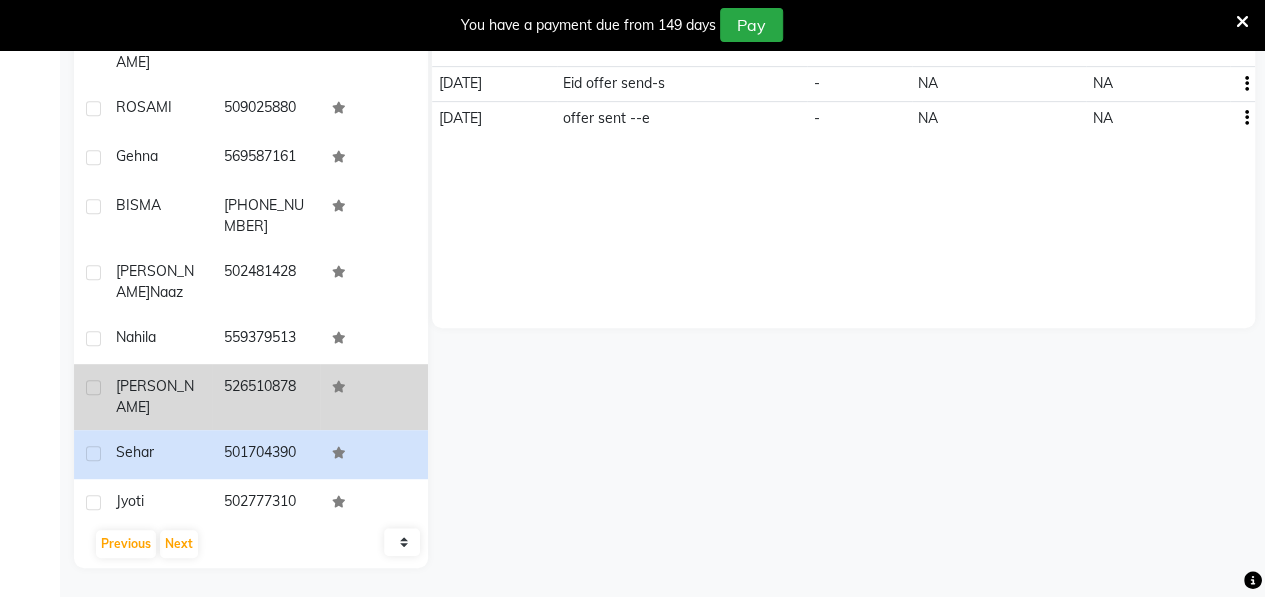 click on "[PERSON_NAME]" 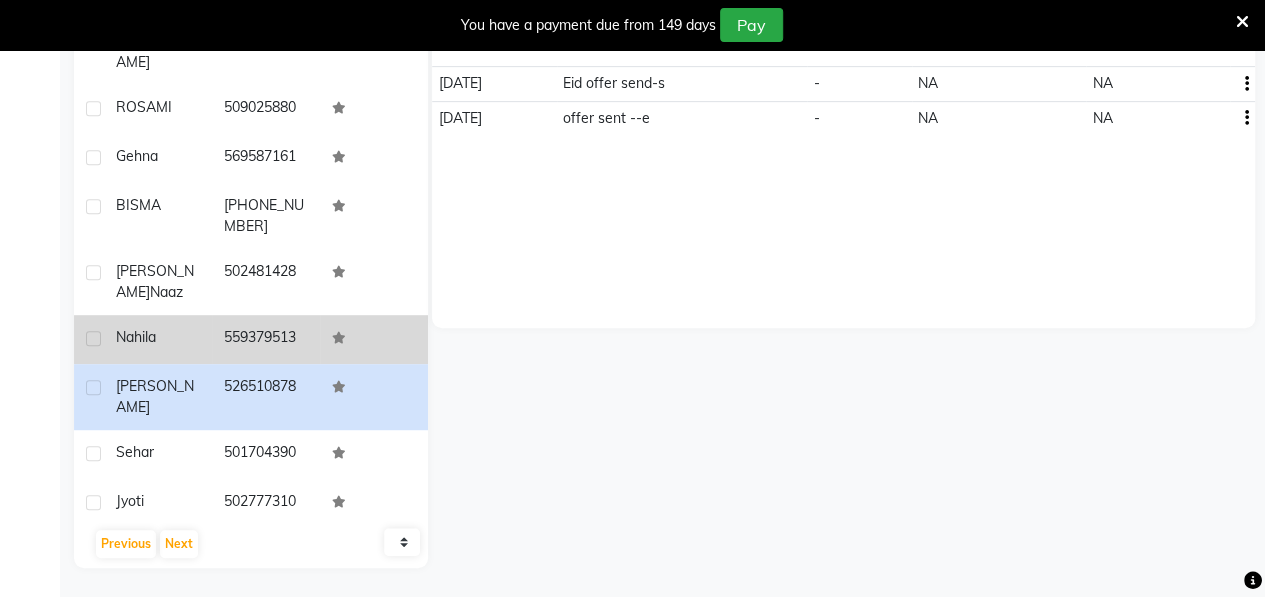 click on "nahila" 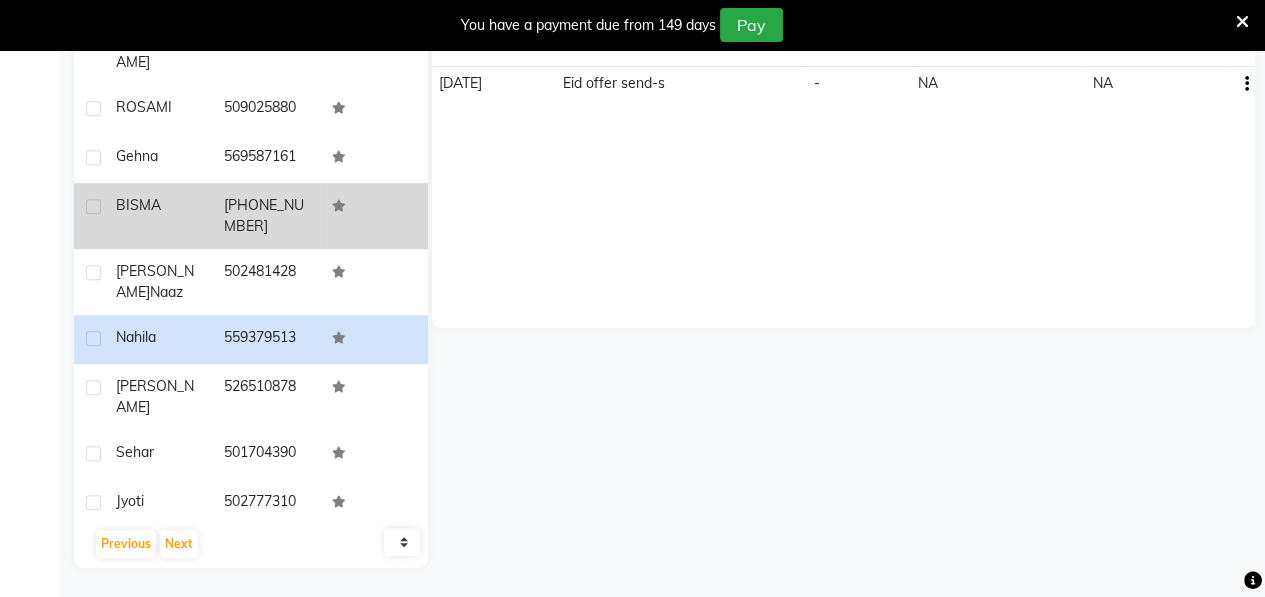 click on "BISMA" 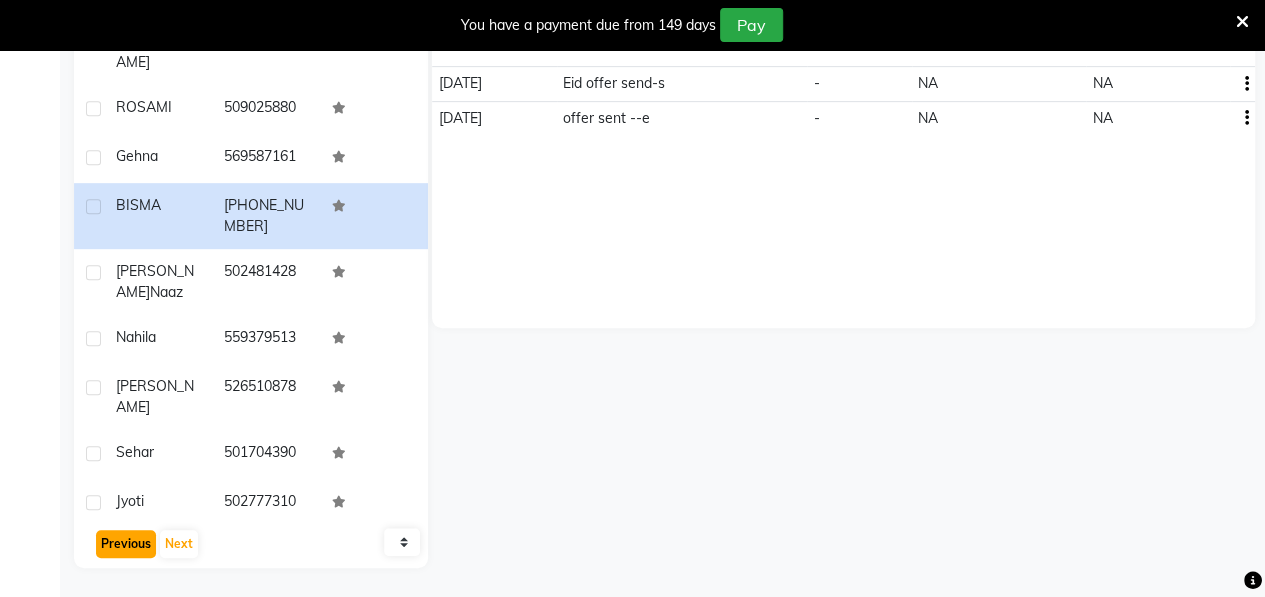click on "Previous" 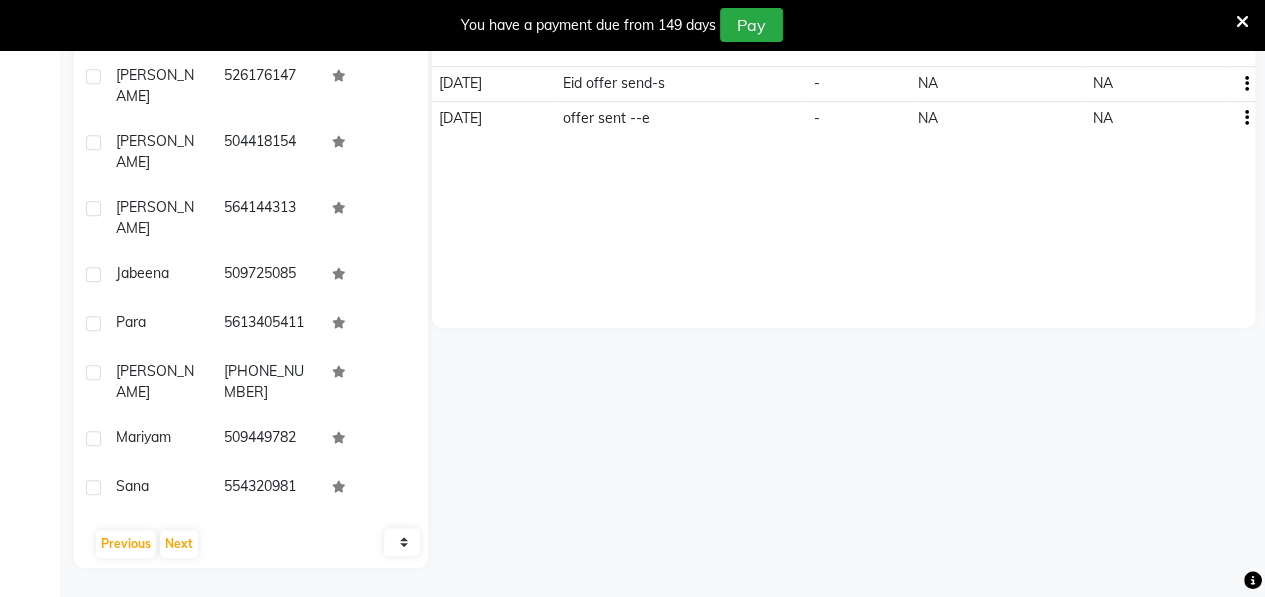 click on "[PERSON_NAME]" 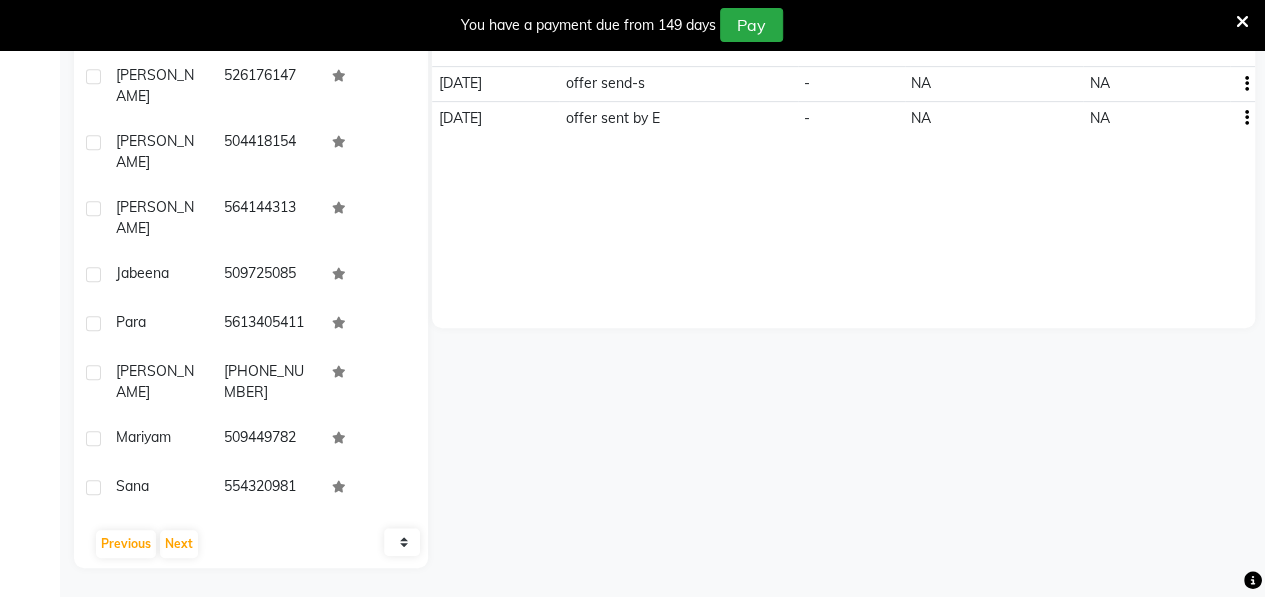 scroll, scrollTop: 2068, scrollLeft: 0, axis: vertical 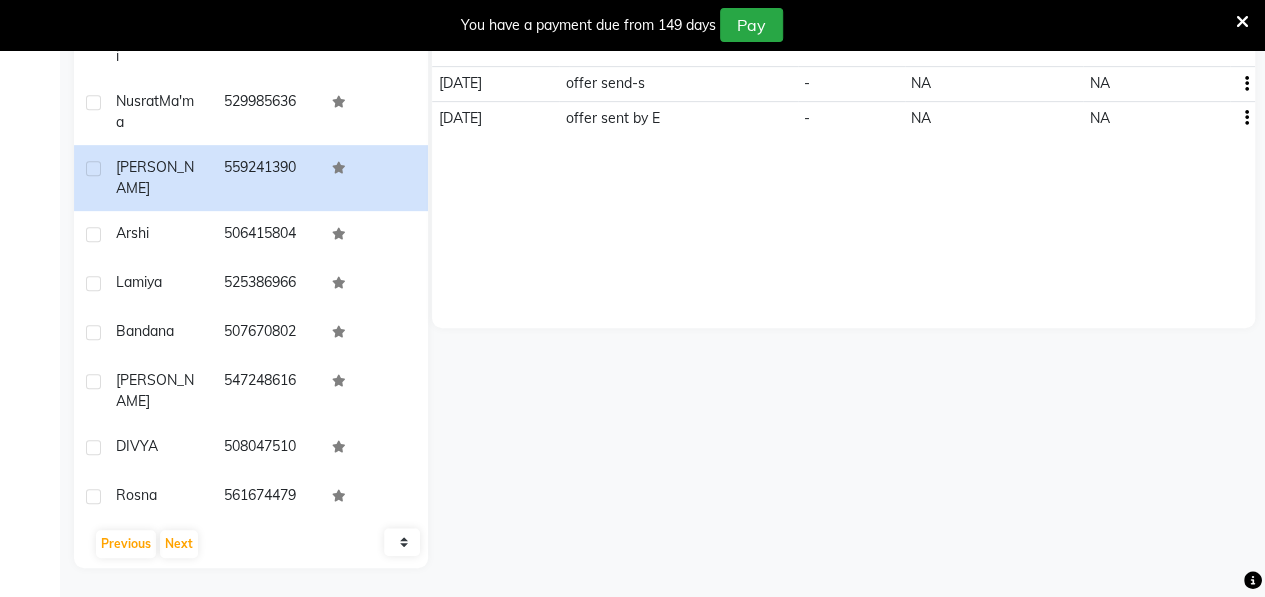 click on "Vidya" 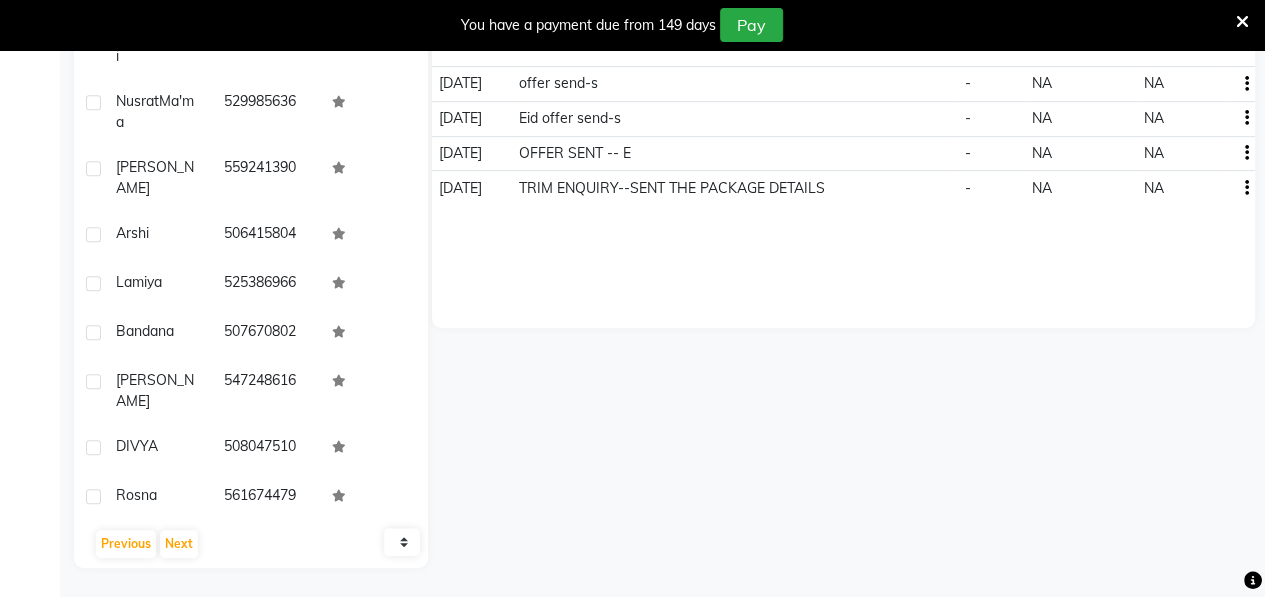 click on "Jasela  Ma'ma" 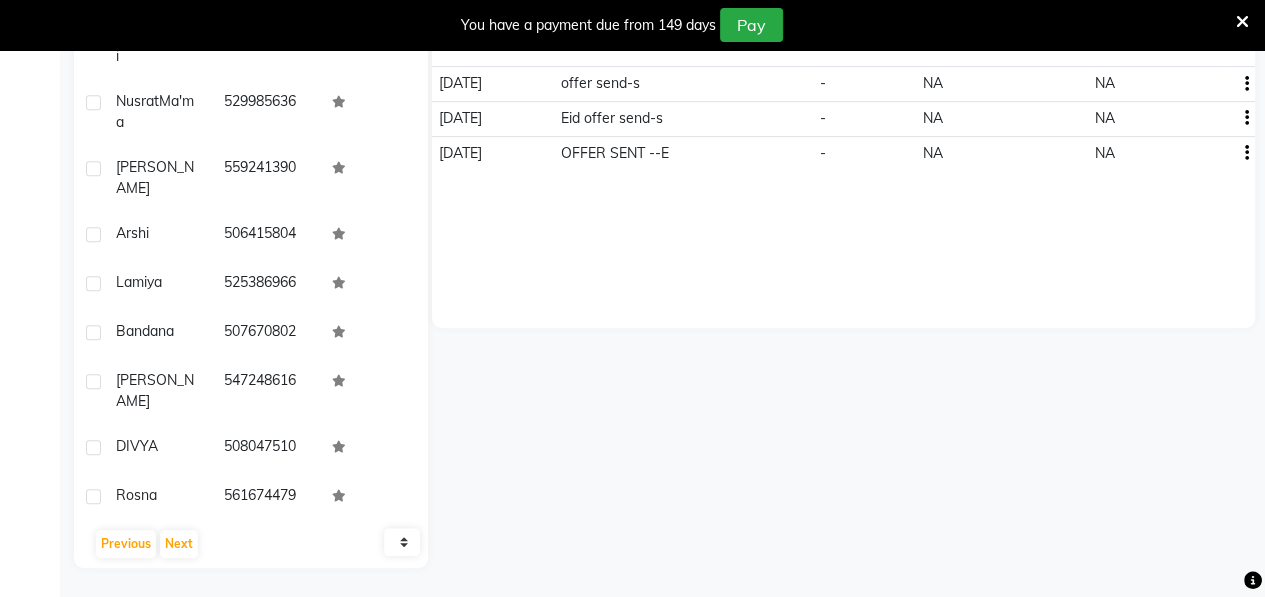 click on "Ankita" 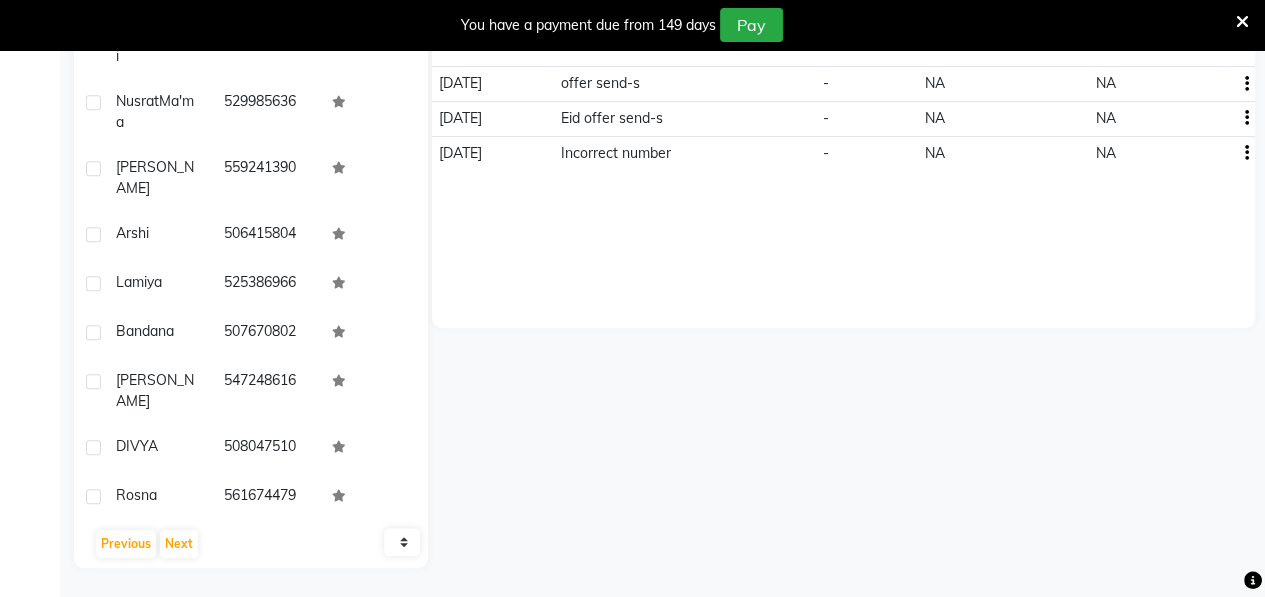 click on "[PERSON_NAME]" 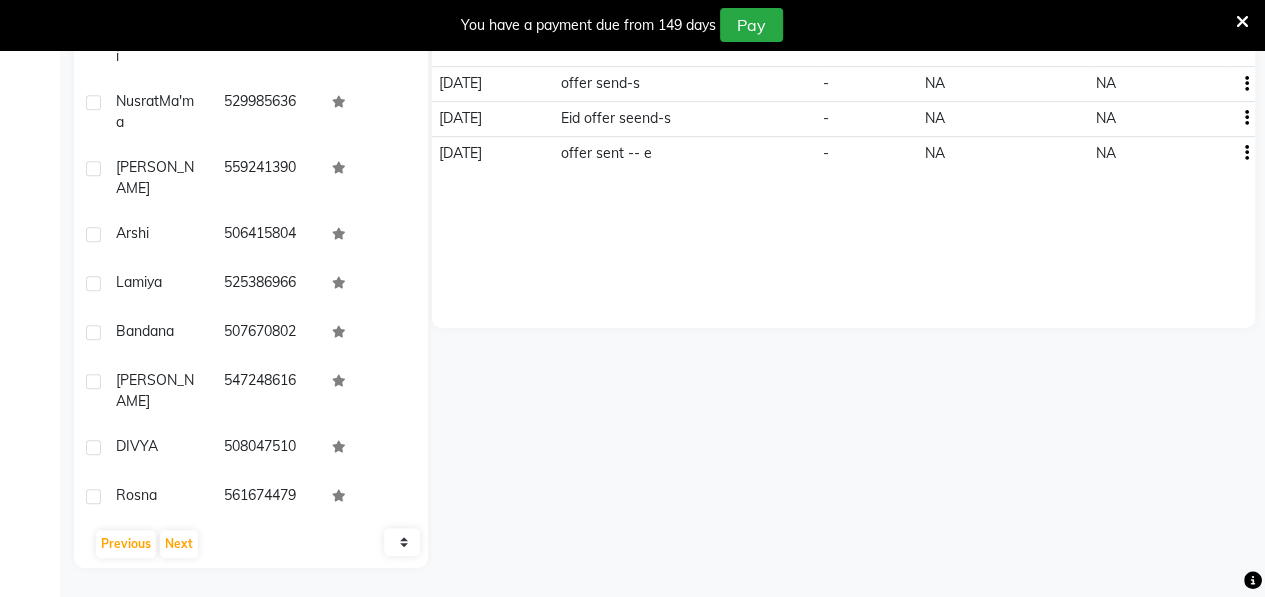 click on "KARUNYA" 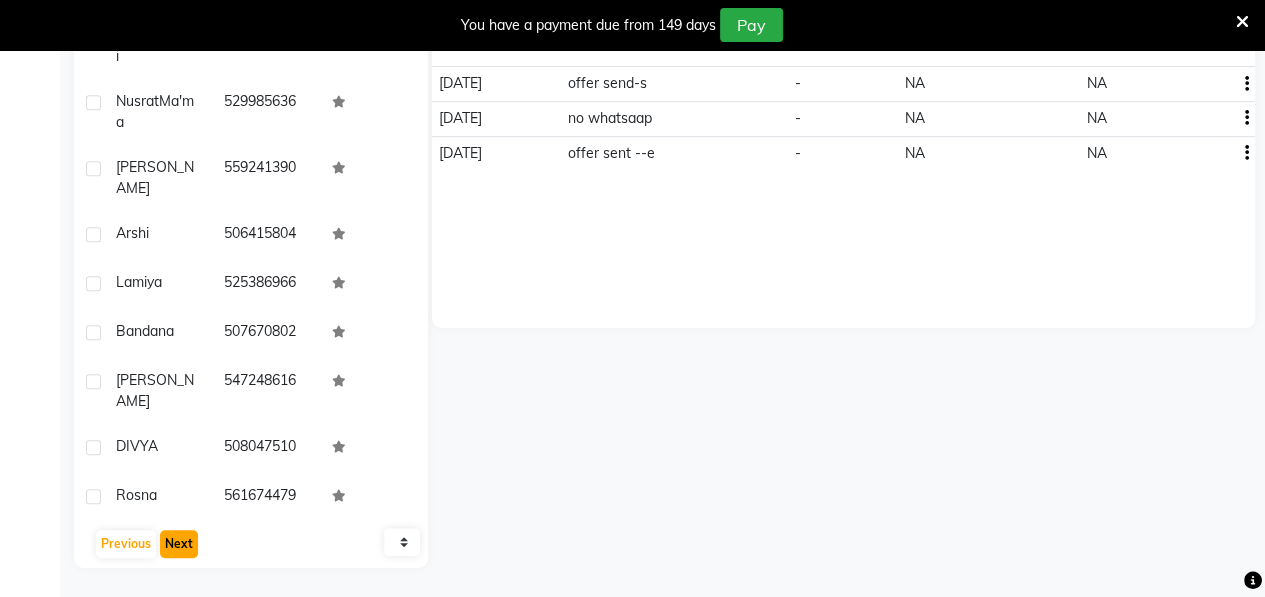 click on "Next" 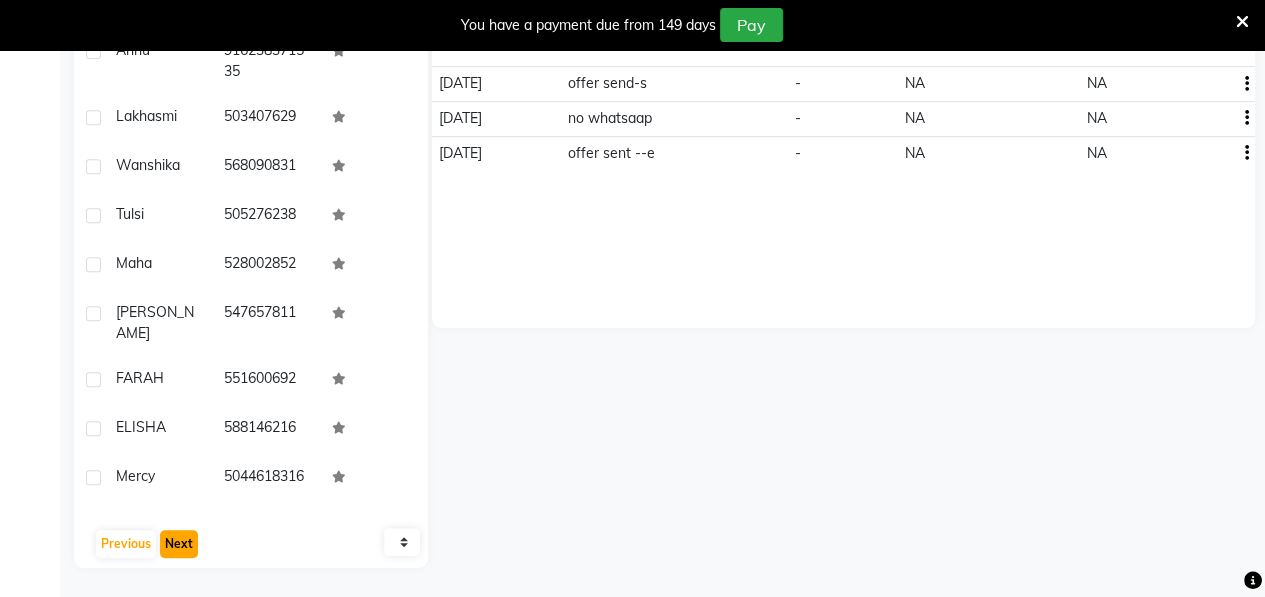 scroll, scrollTop: 2010, scrollLeft: 0, axis: vertical 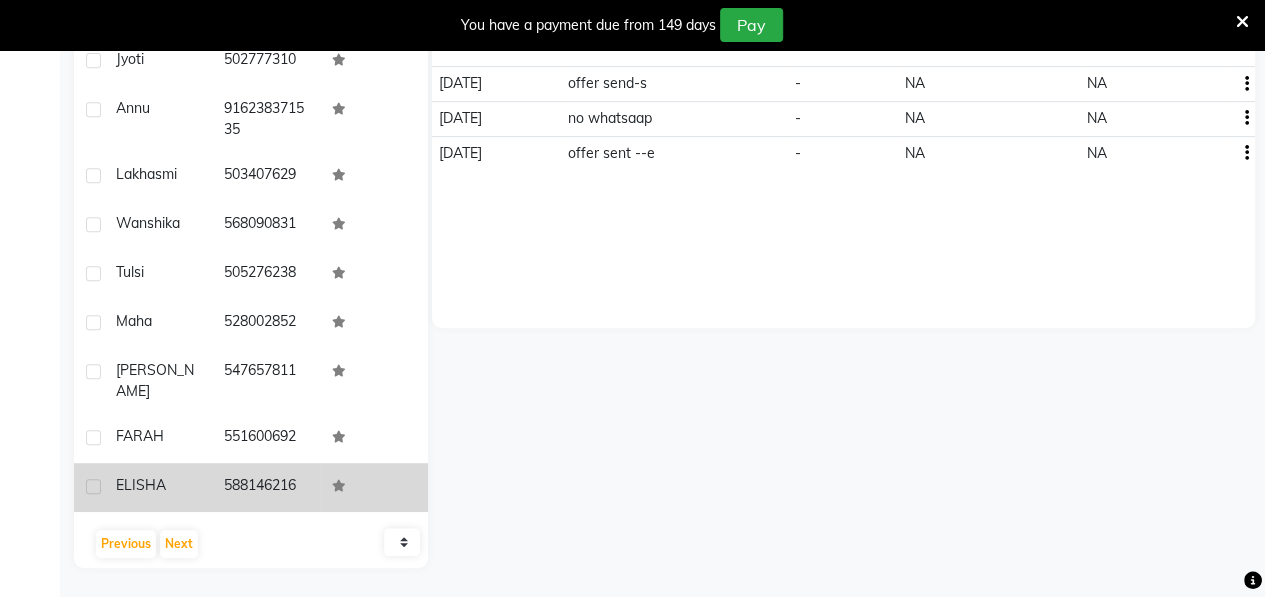 click on "ELISHA" 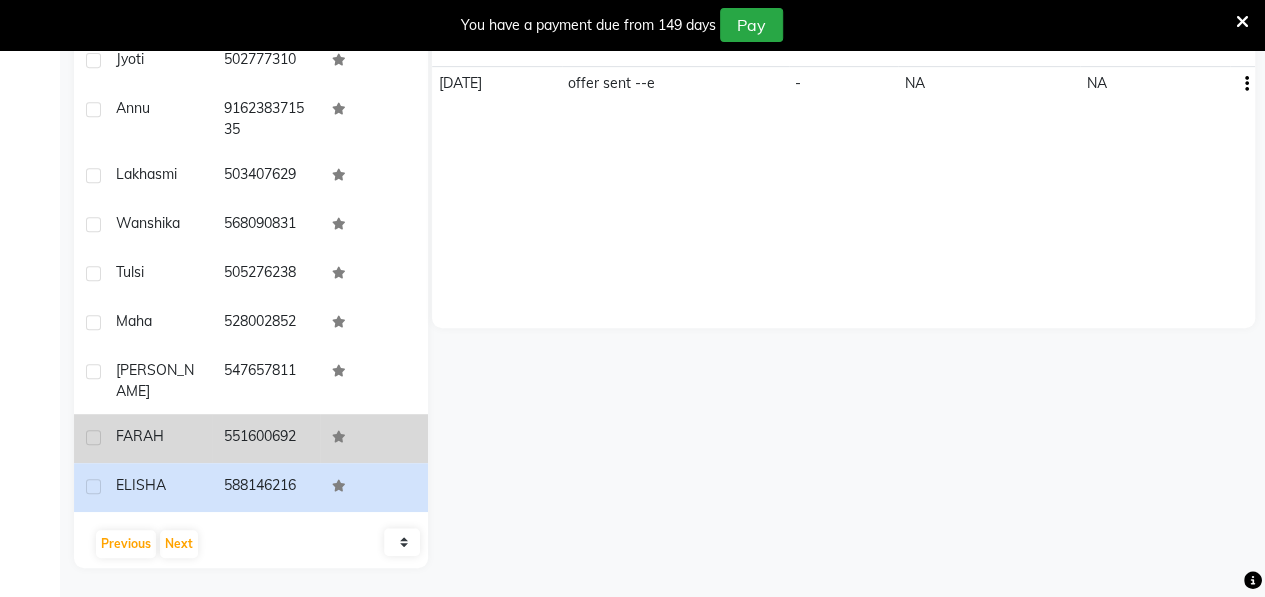 click on "FARAH" 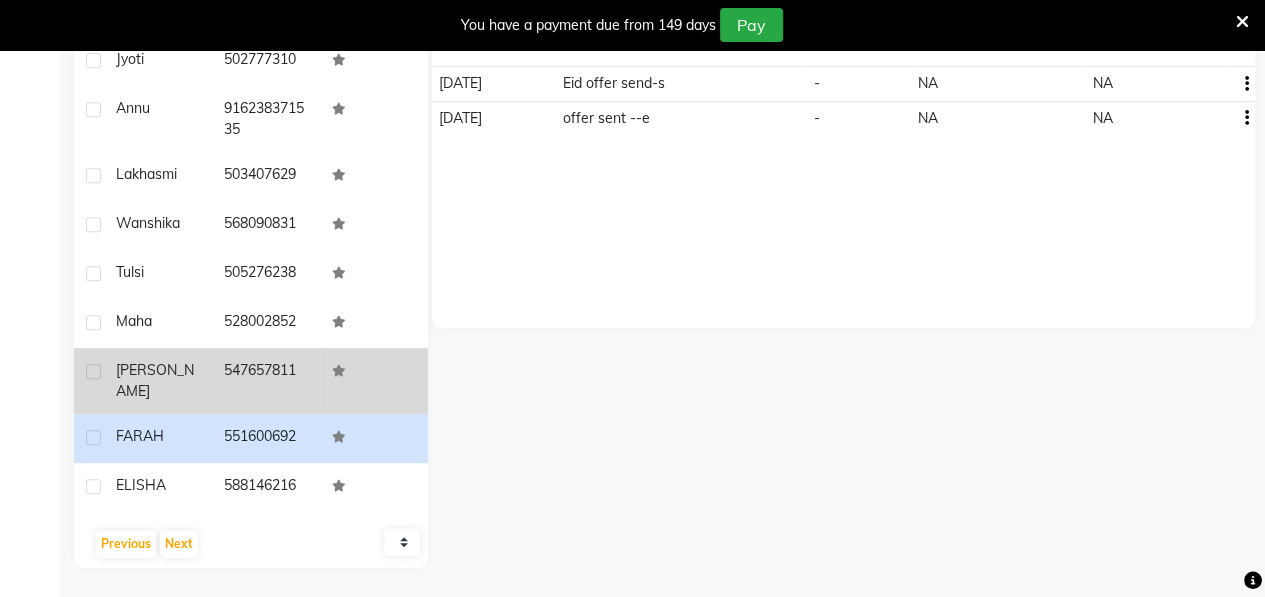 click on "[PERSON_NAME]" 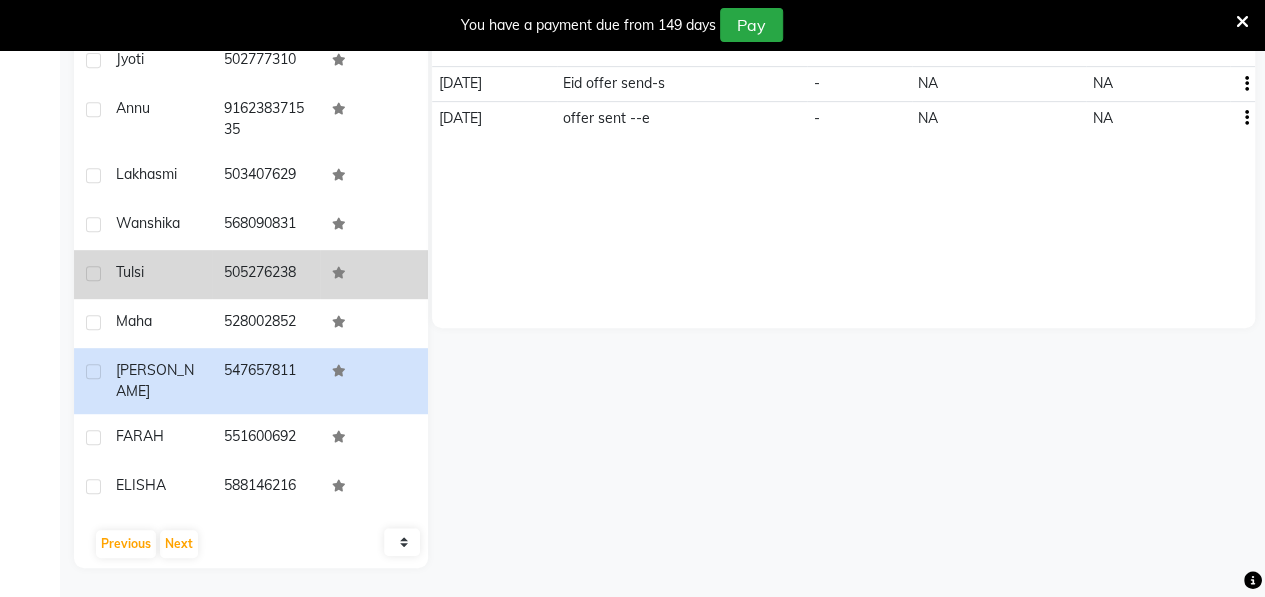 click on "Tulsi" 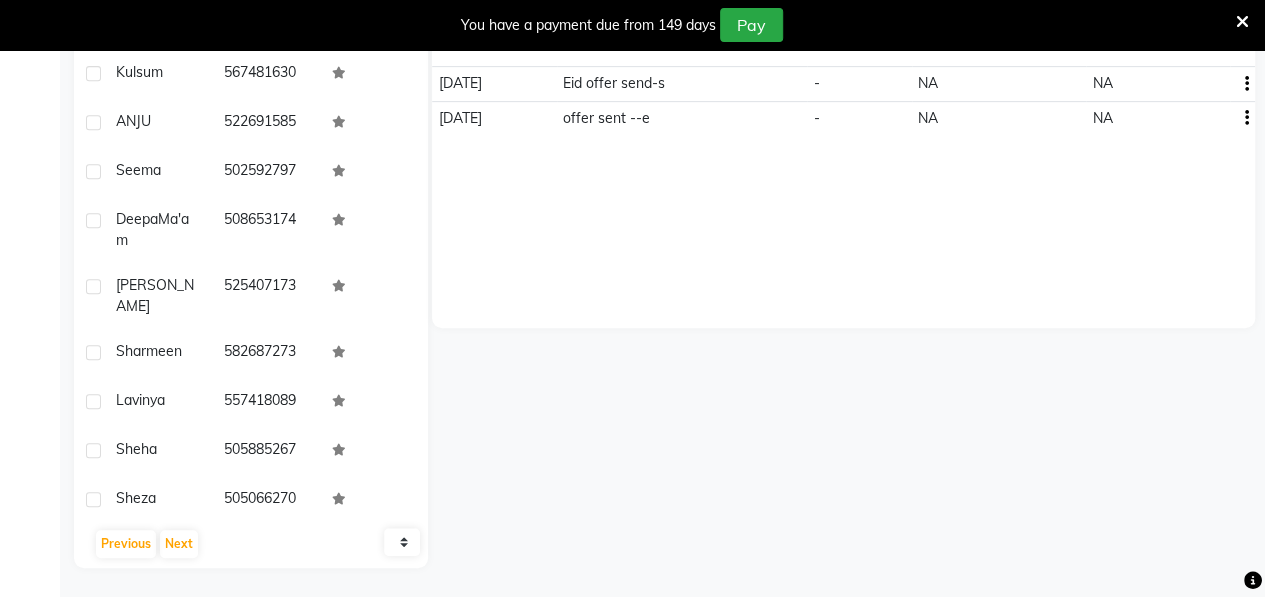 scroll, scrollTop: 442, scrollLeft: 0, axis: vertical 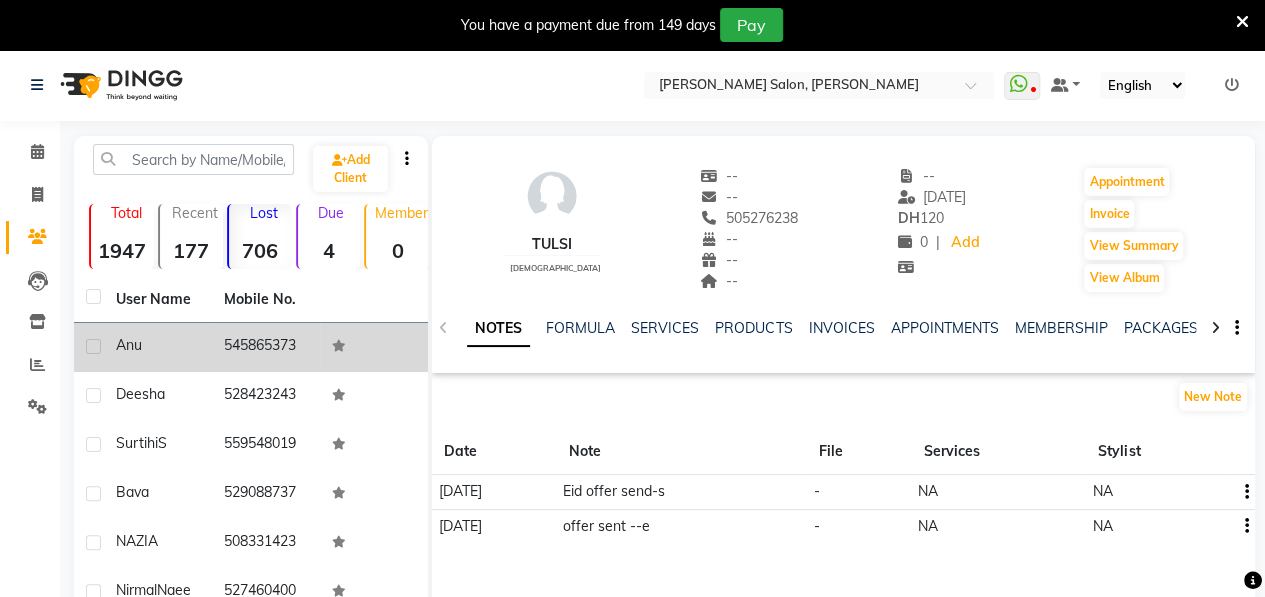 click on "545865373" 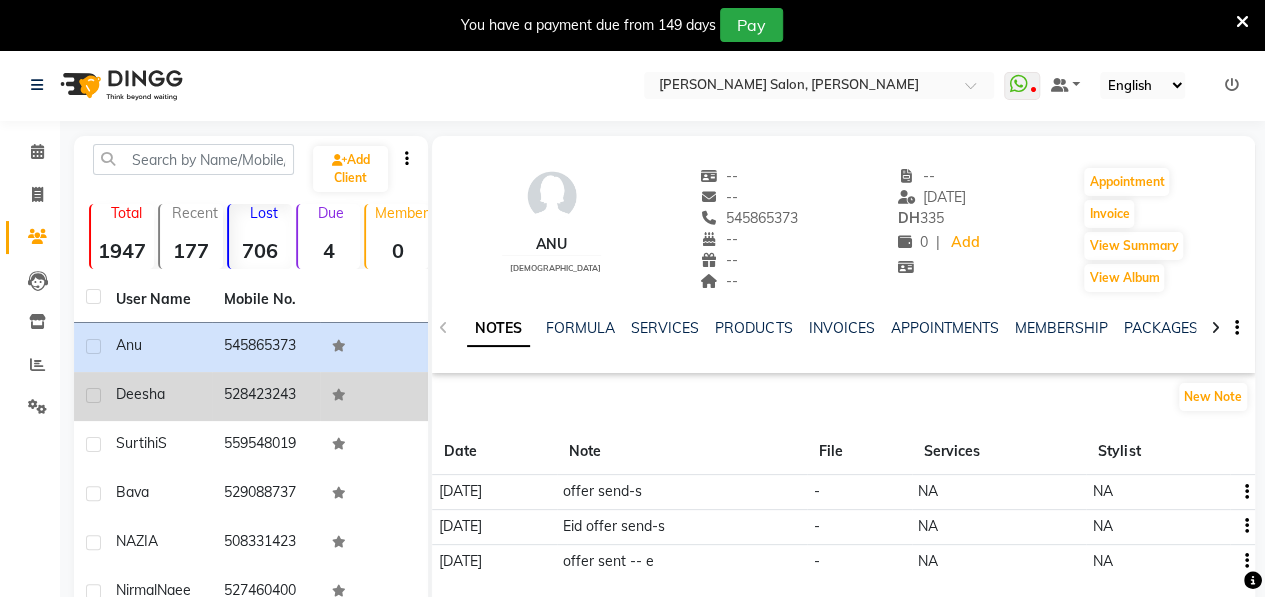 click on "deesha" 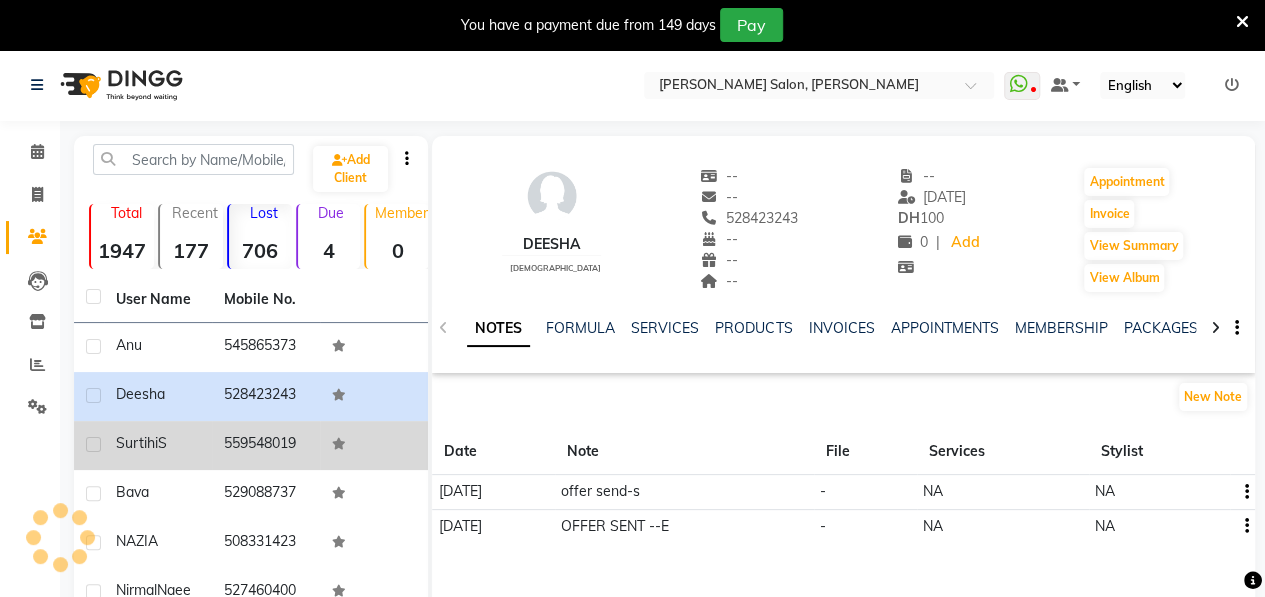 click on "Surtihi  S" 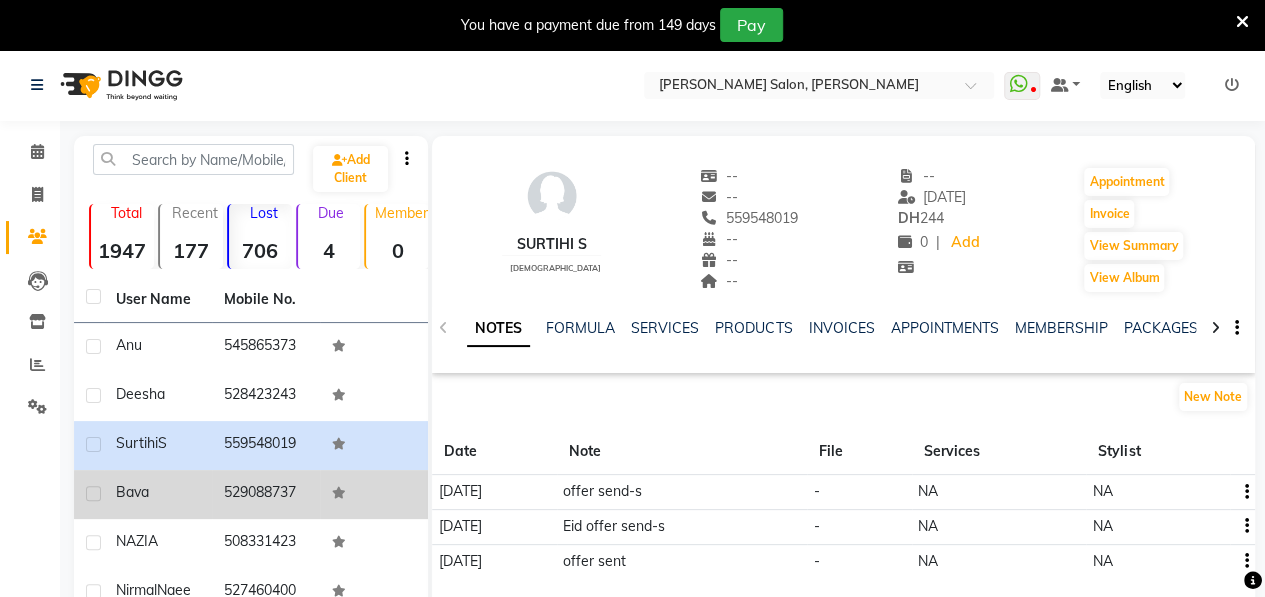 click on "Bava" 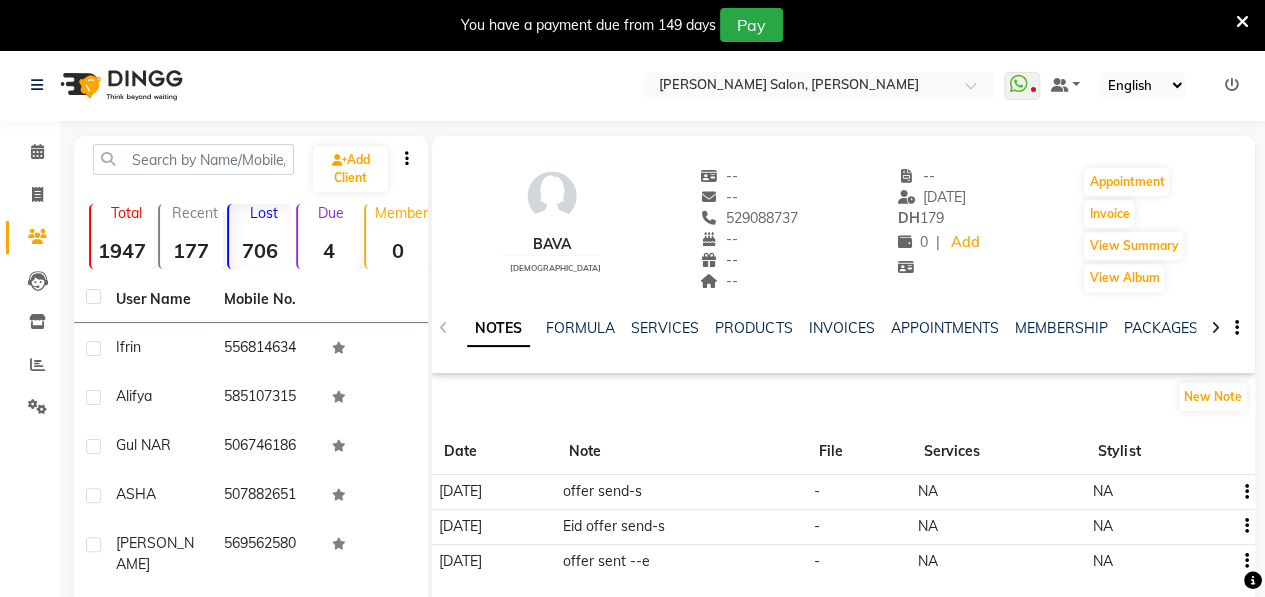 scroll, scrollTop: 0, scrollLeft: 0, axis: both 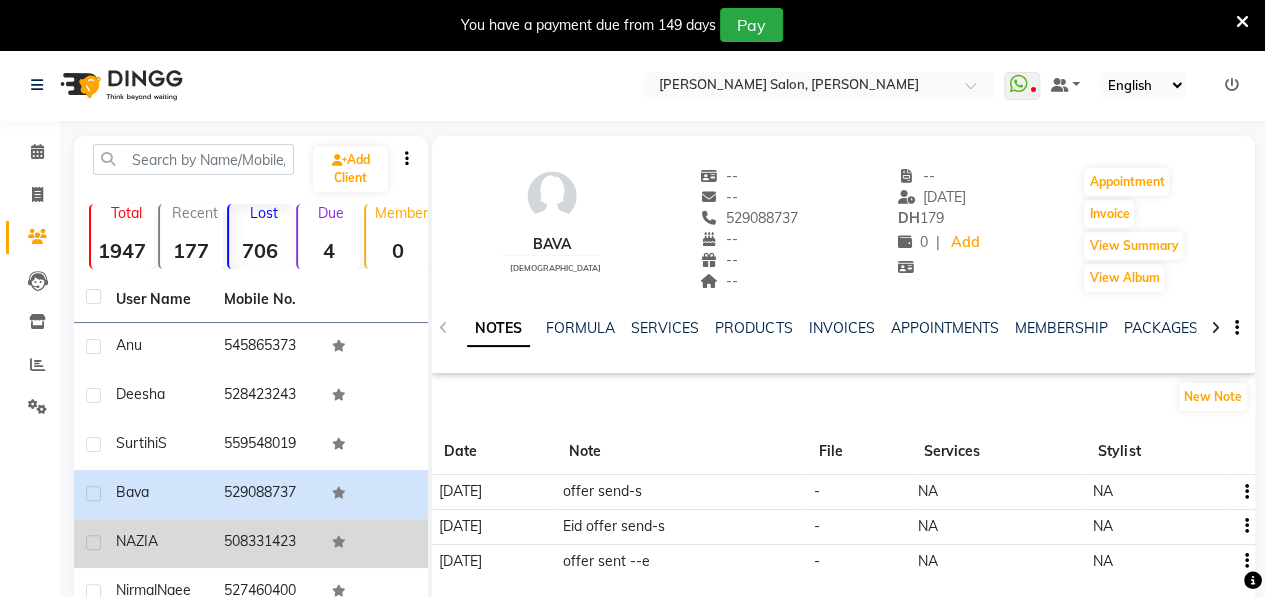 click on "NAZIA" 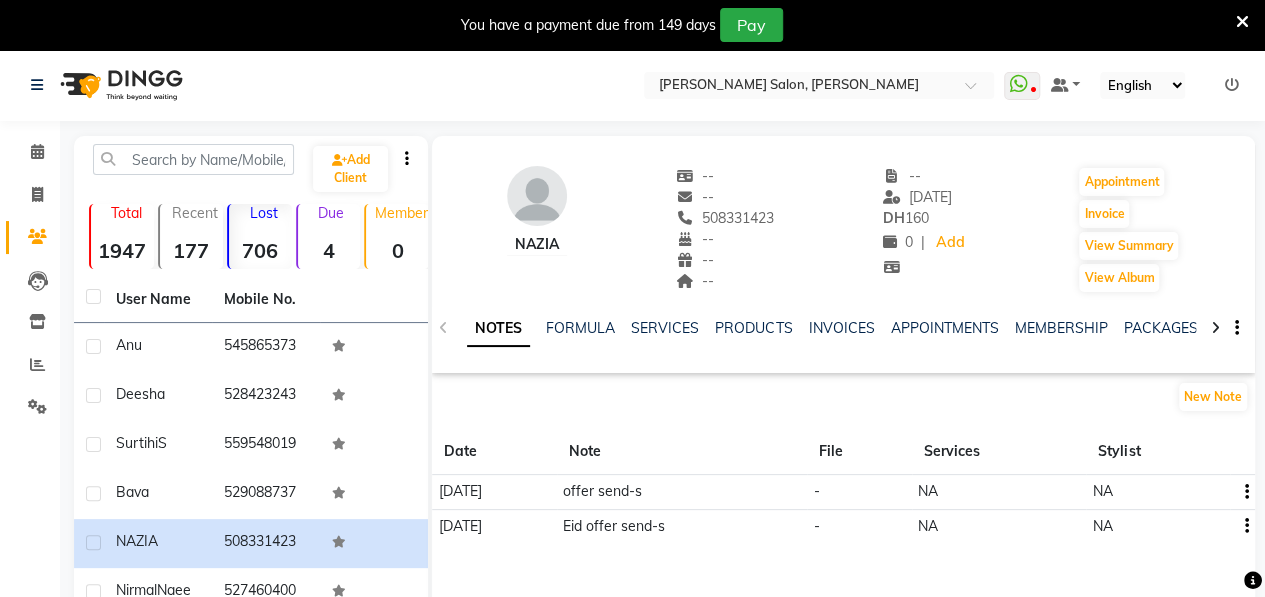 scroll, scrollTop: 522, scrollLeft: 0, axis: vertical 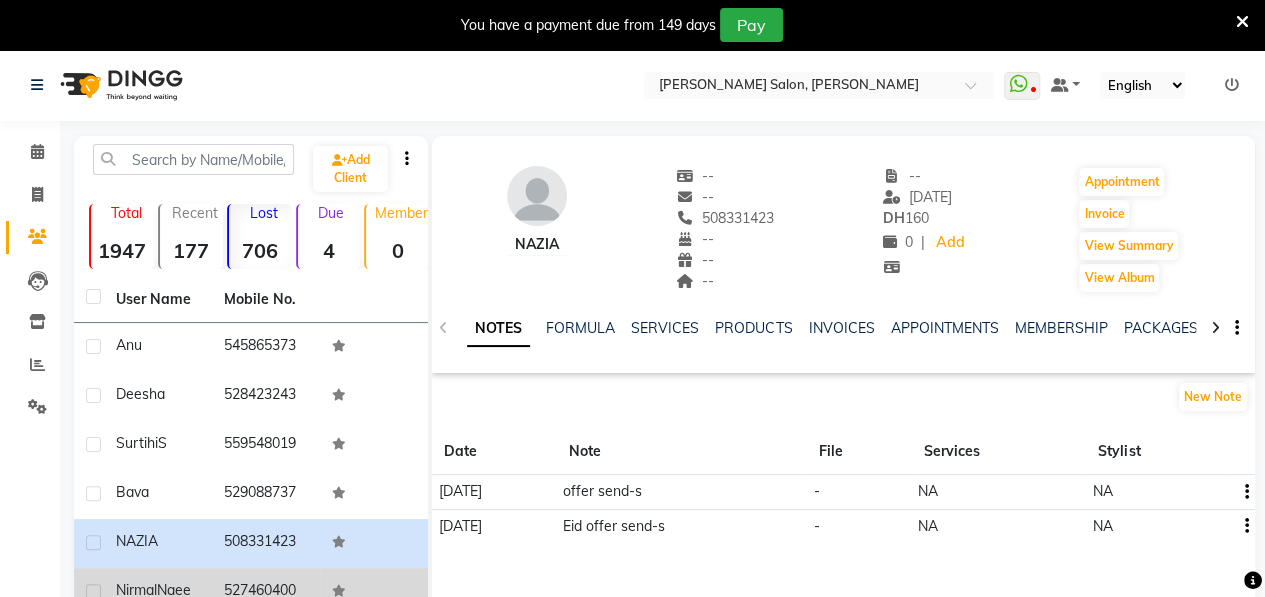 click on "[PERSON_NAME]" 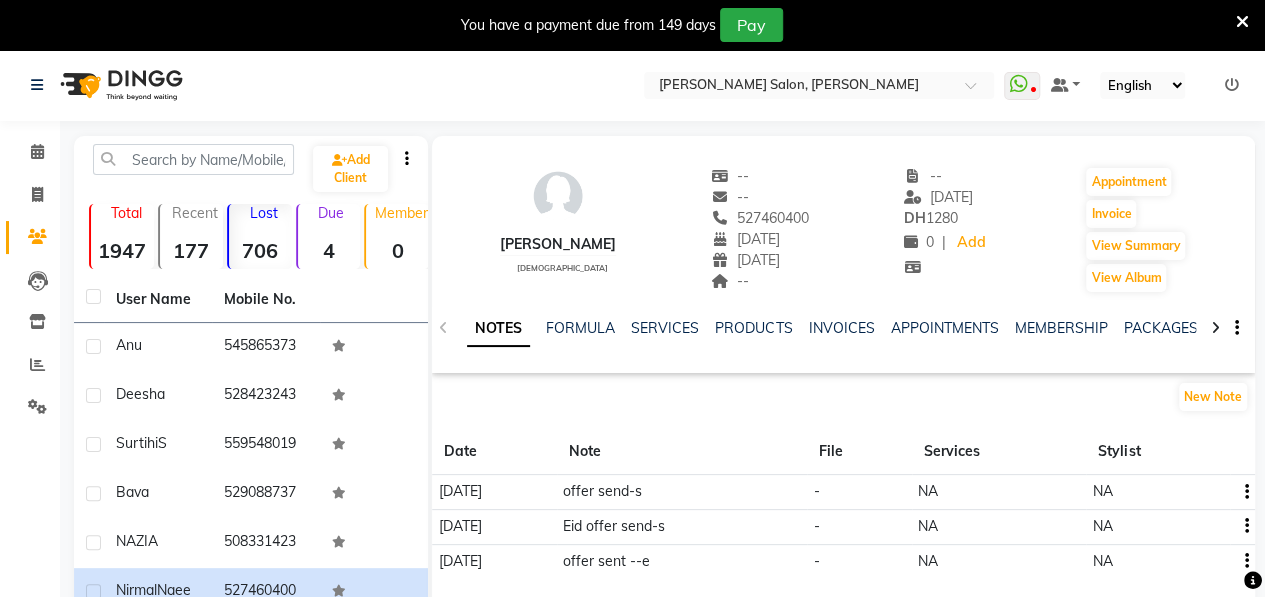scroll, scrollTop: 408, scrollLeft: 0, axis: vertical 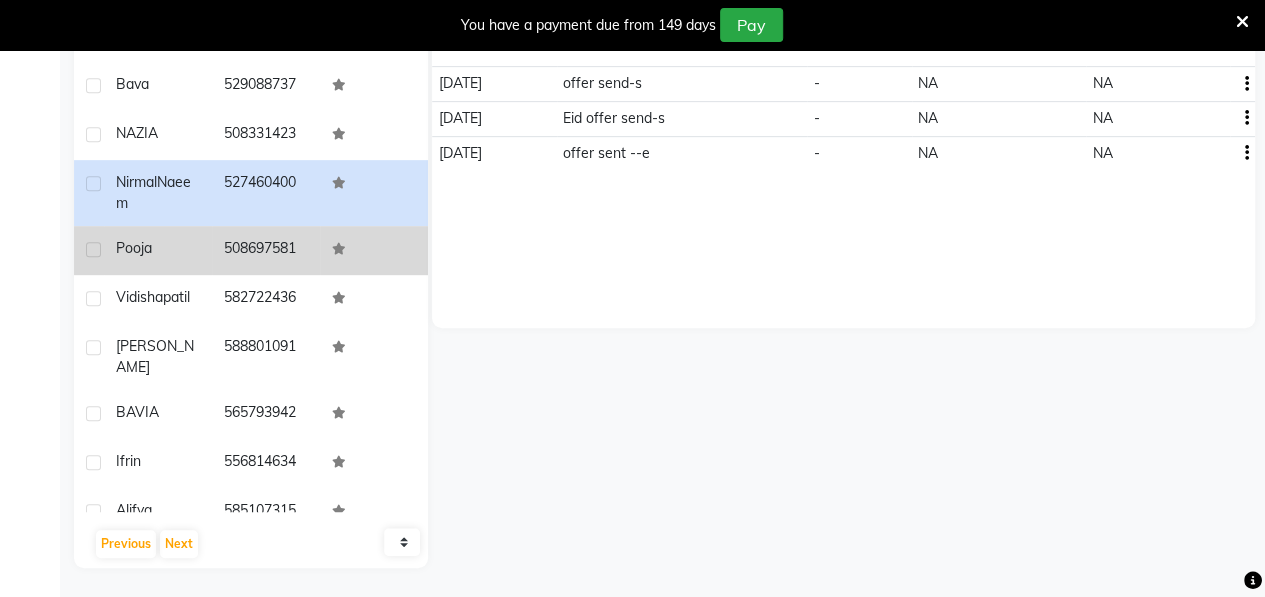 click on "Pooja" 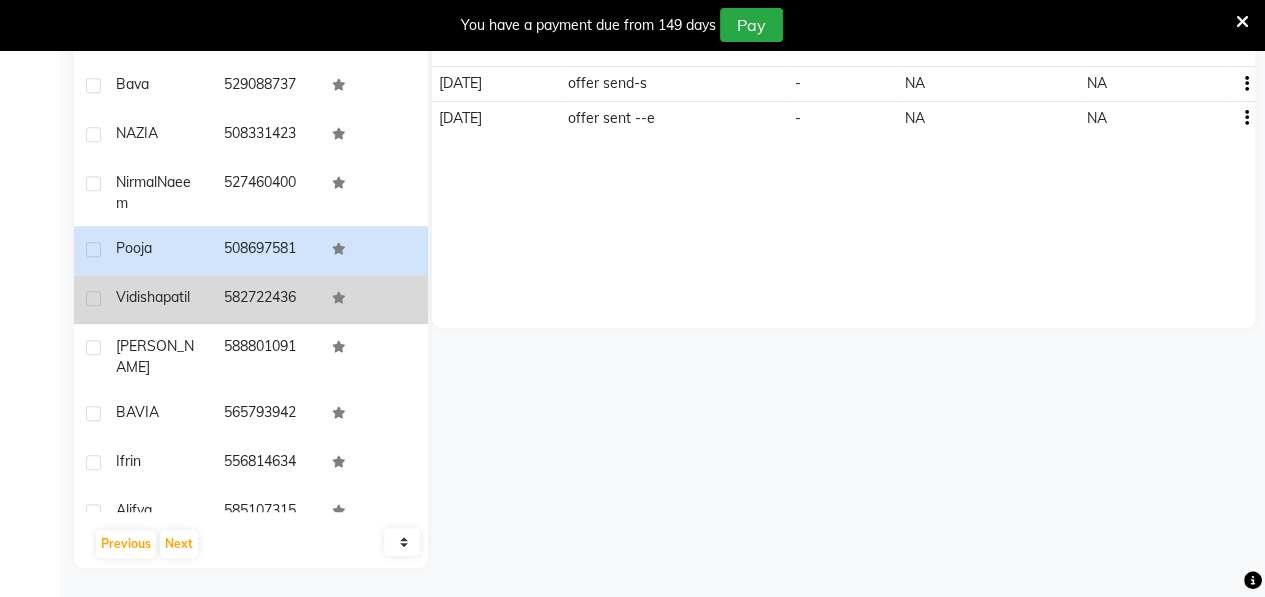 click on "Vidishapatil" 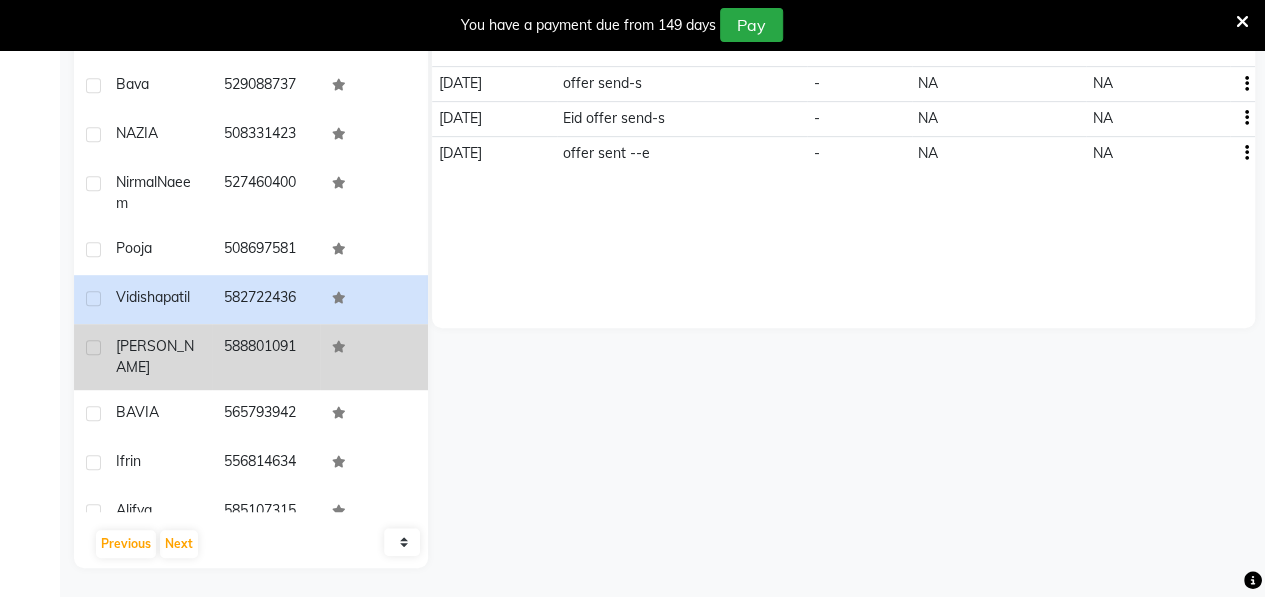 click on "[PERSON_NAME]" 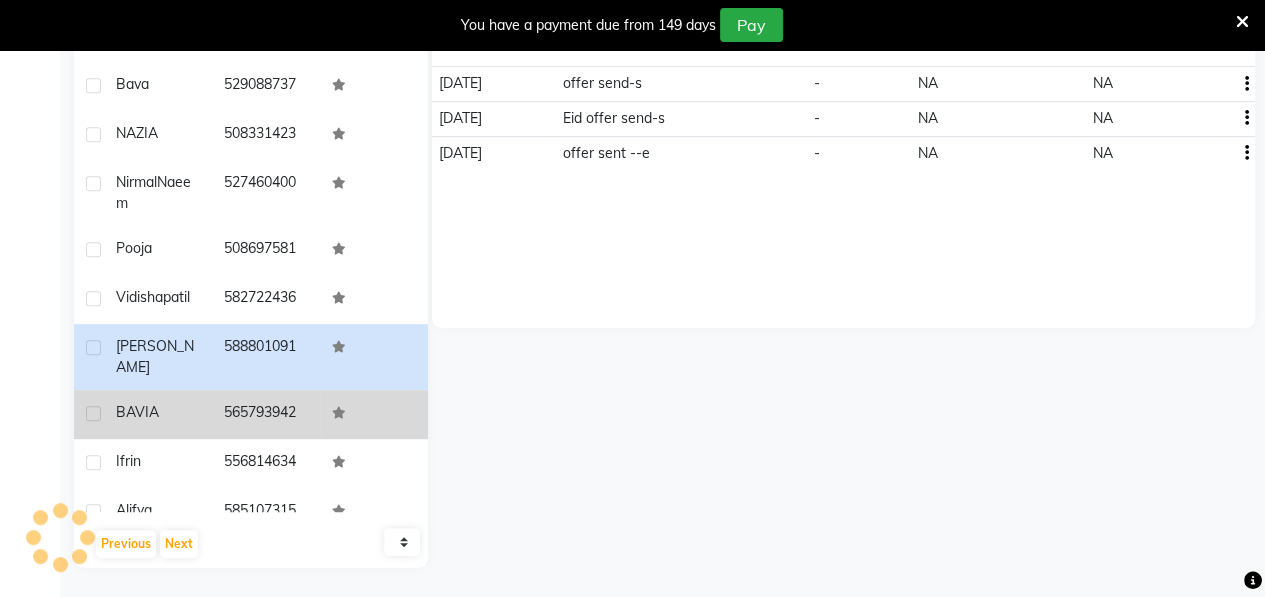 click on "BAVIA" 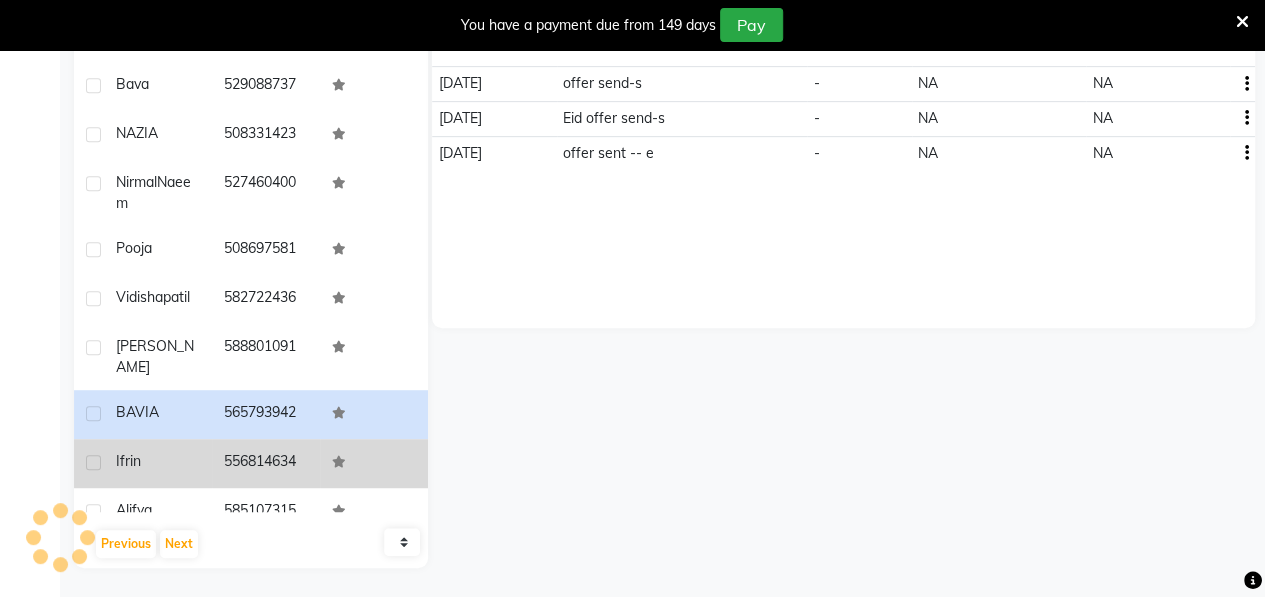 click on "Ifrin" 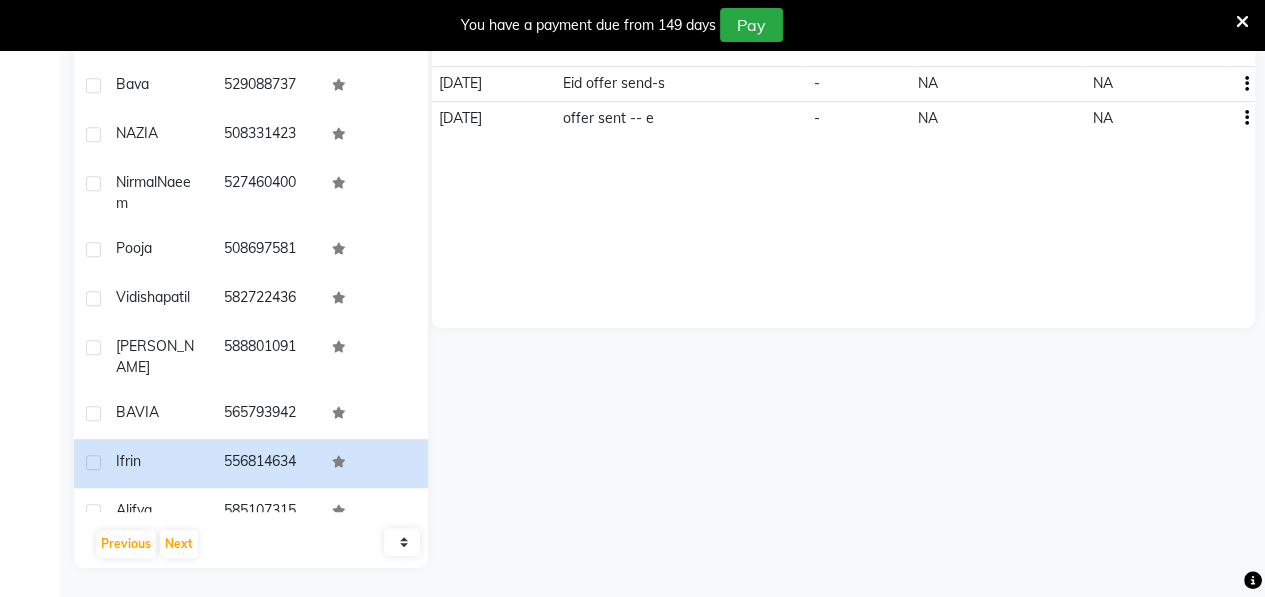 scroll, scrollTop: 0, scrollLeft: 0, axis: both 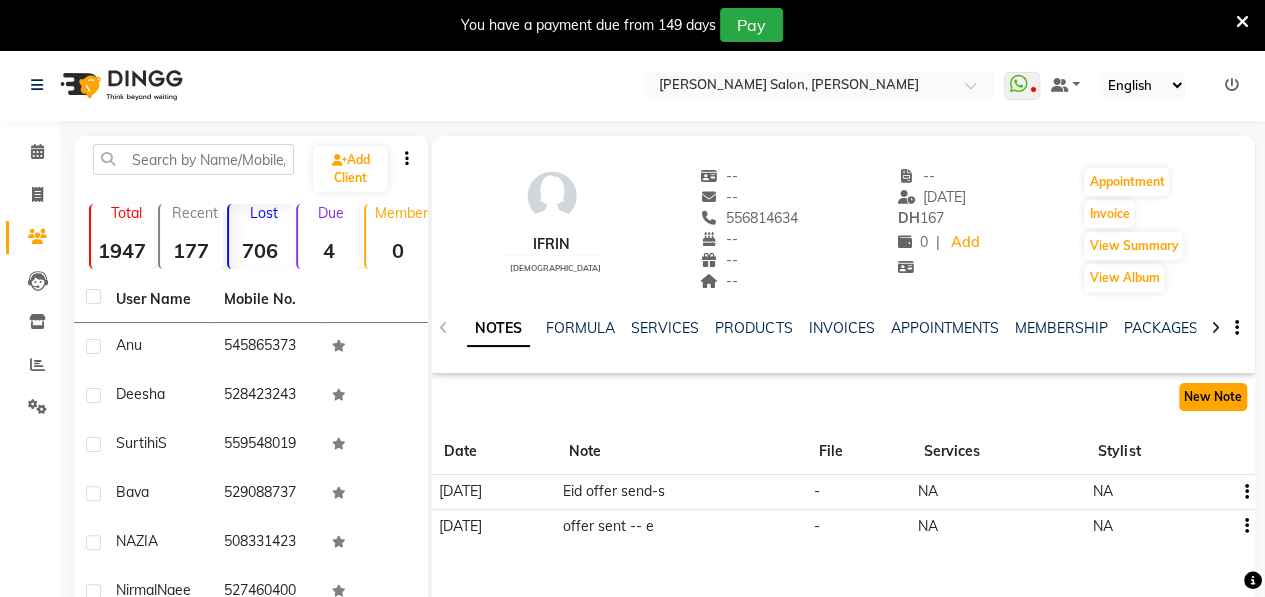 click on "New Note" 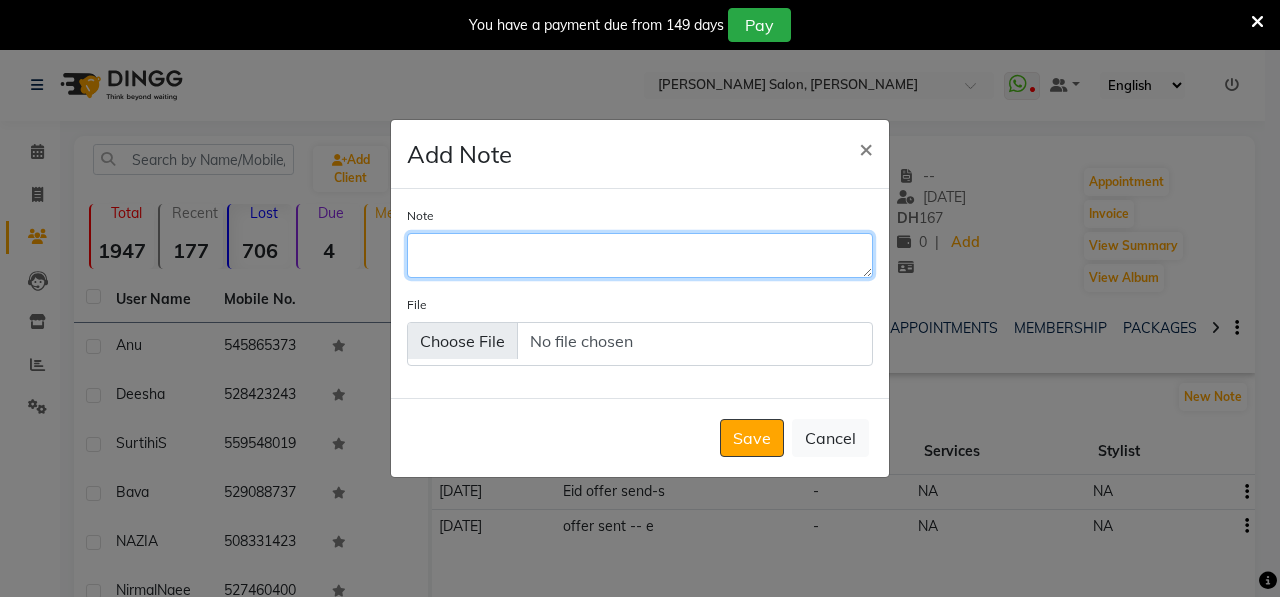 click on "Note" at bounding box center [640, 255] 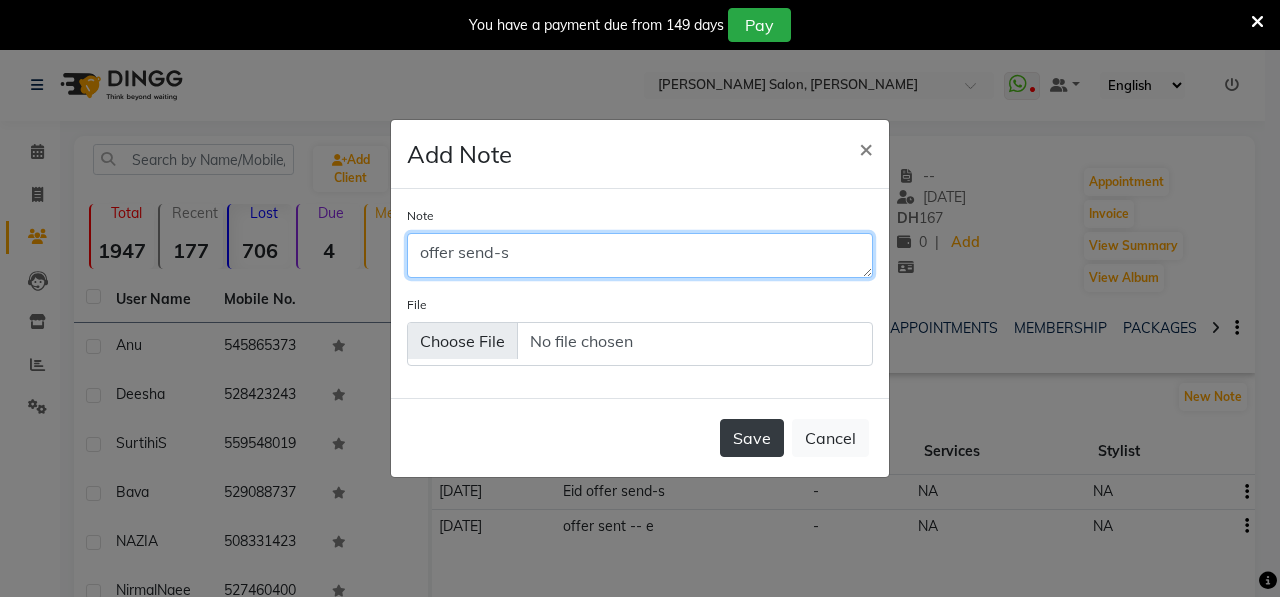 type on "offer send-s" 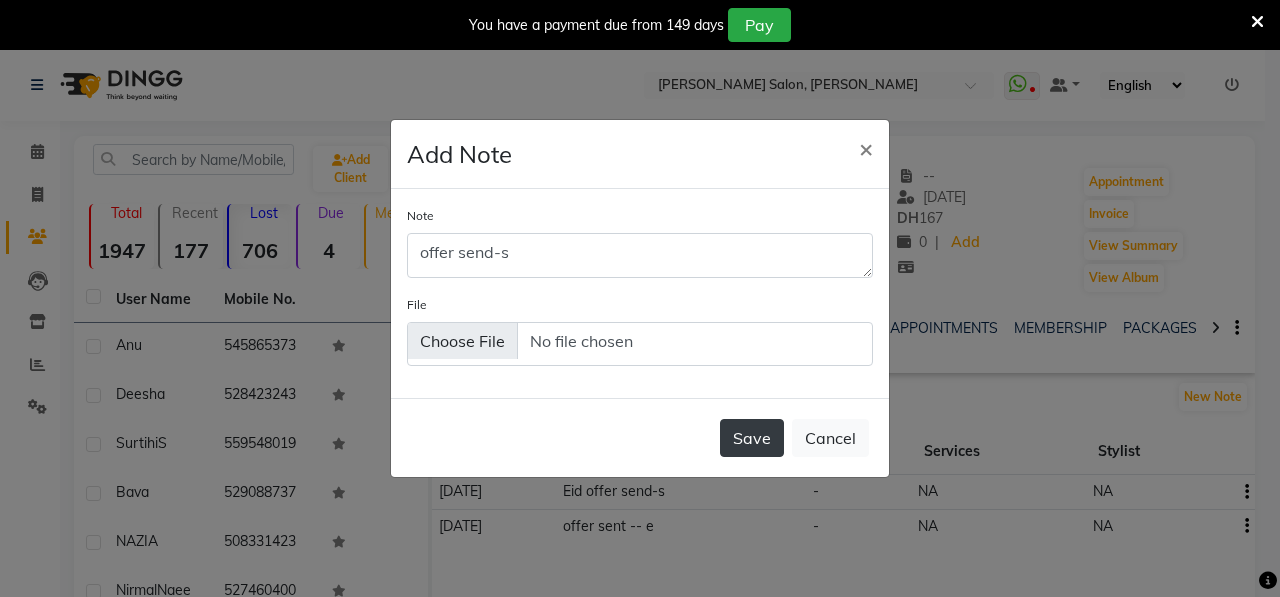 click on "Save" 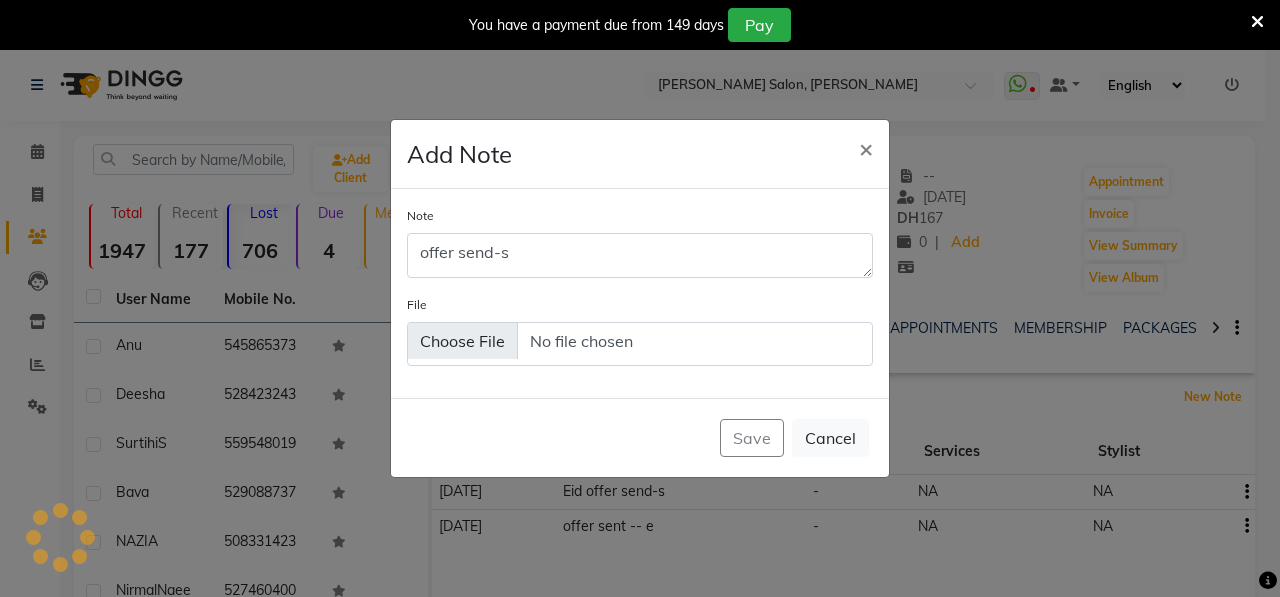 type 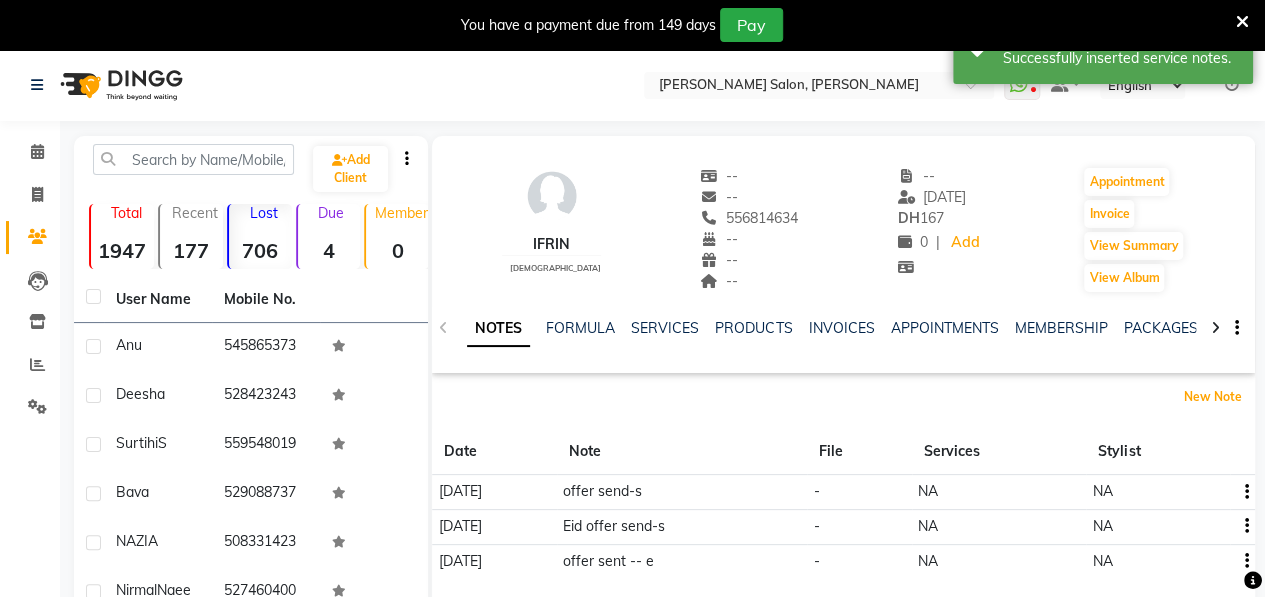 scroll, scrollTop: 408, scrollLeft: 0, axis: vertical 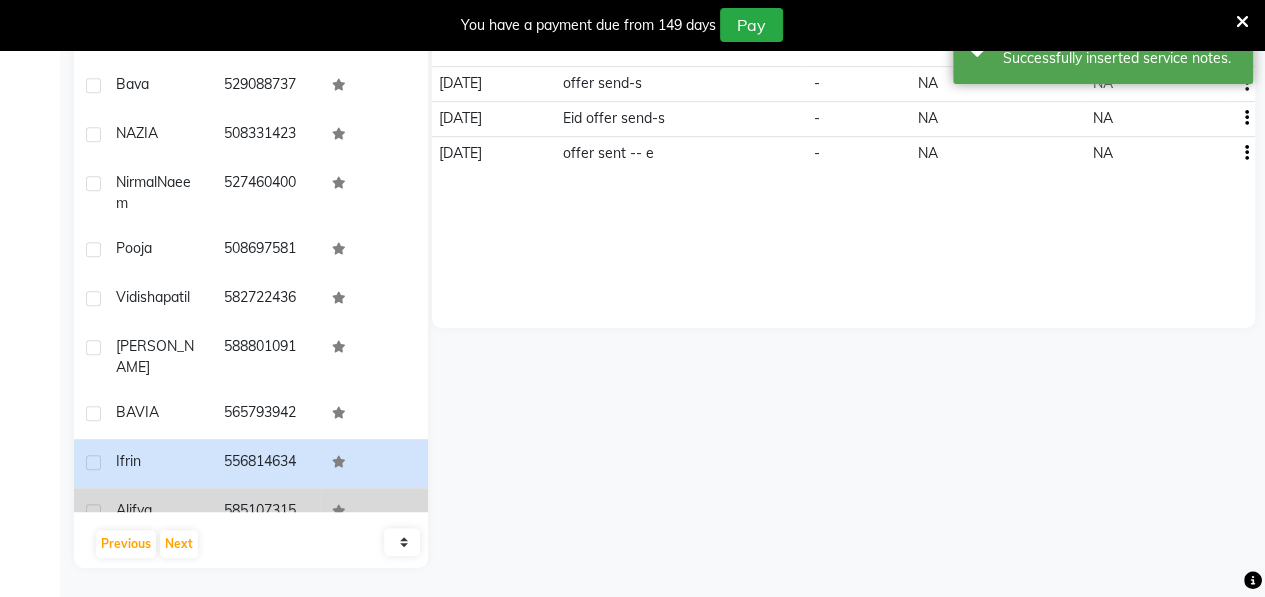 click on "Alifya" 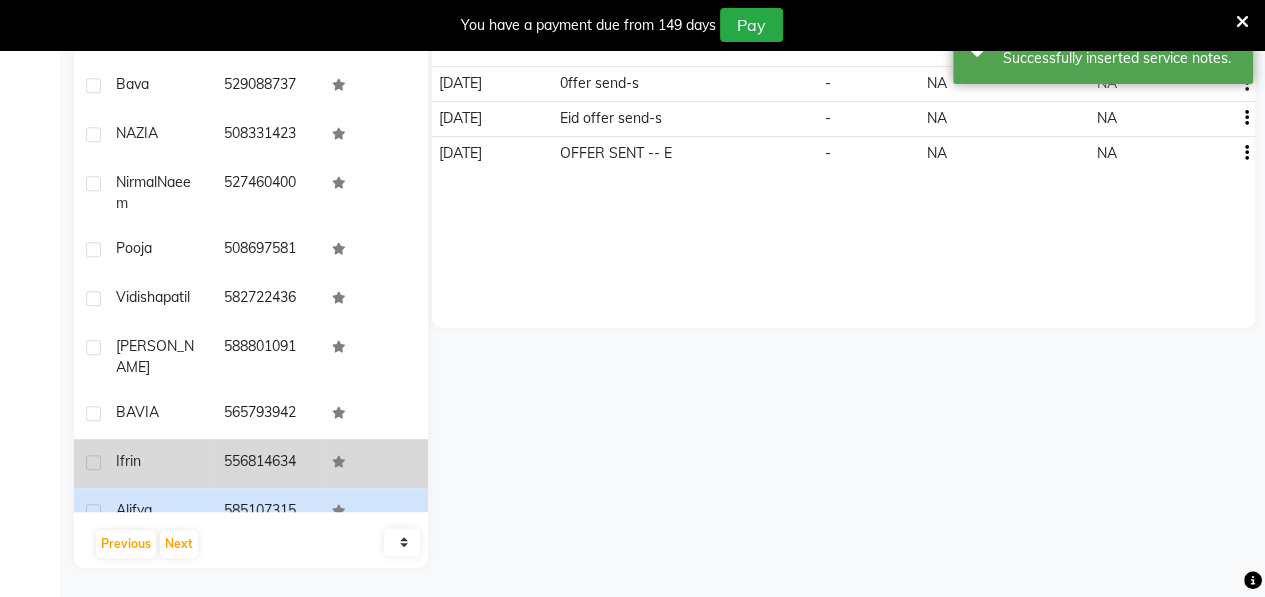 click on "Ifrin" 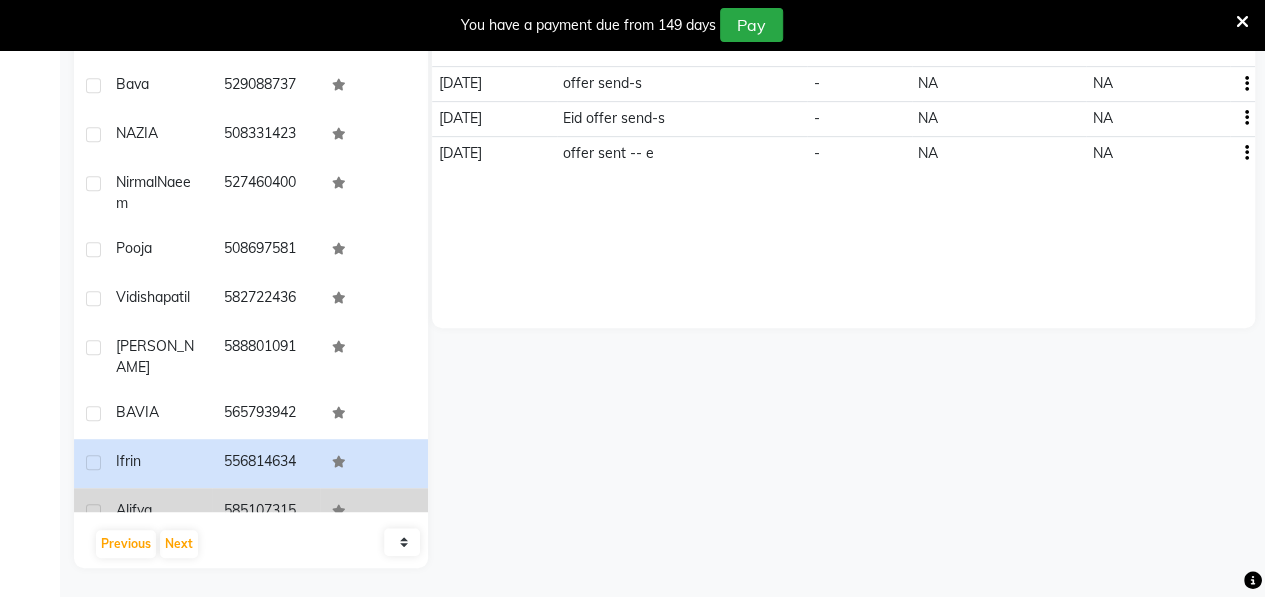 click on "Alifya" 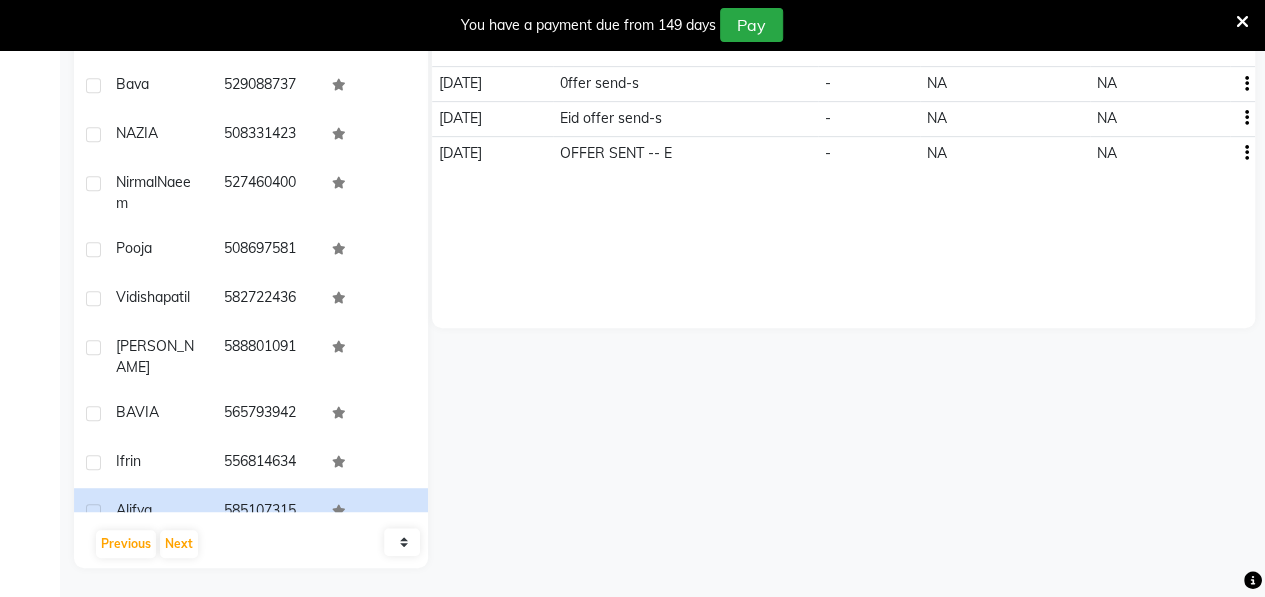 click on "10   50   100" 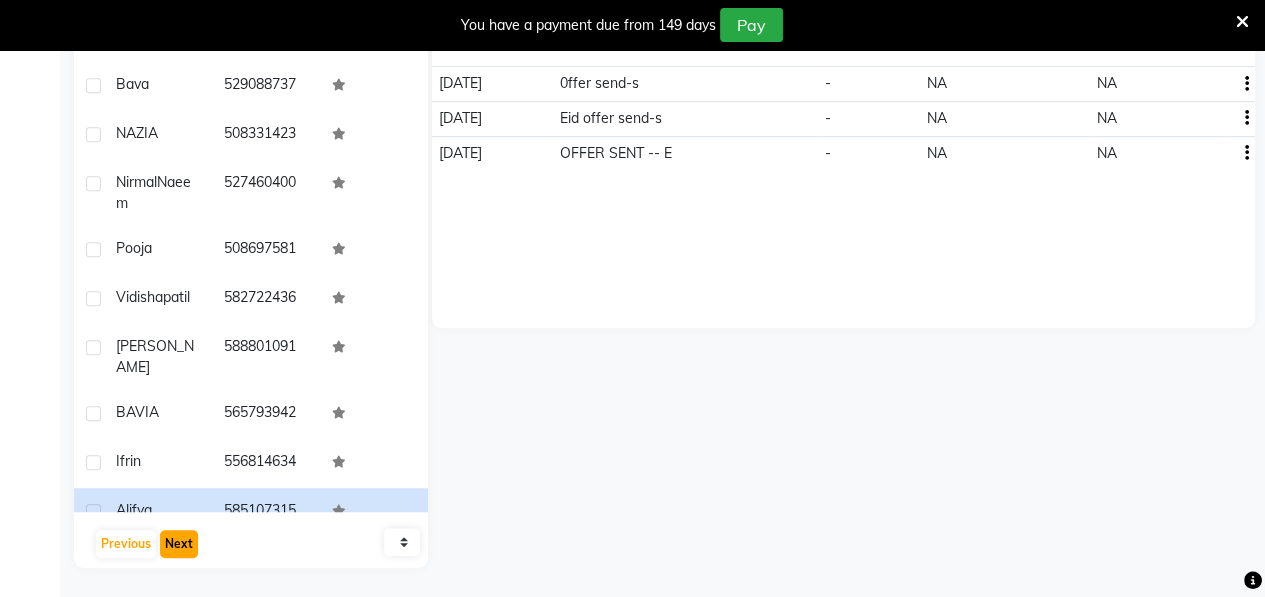 click on "Next" 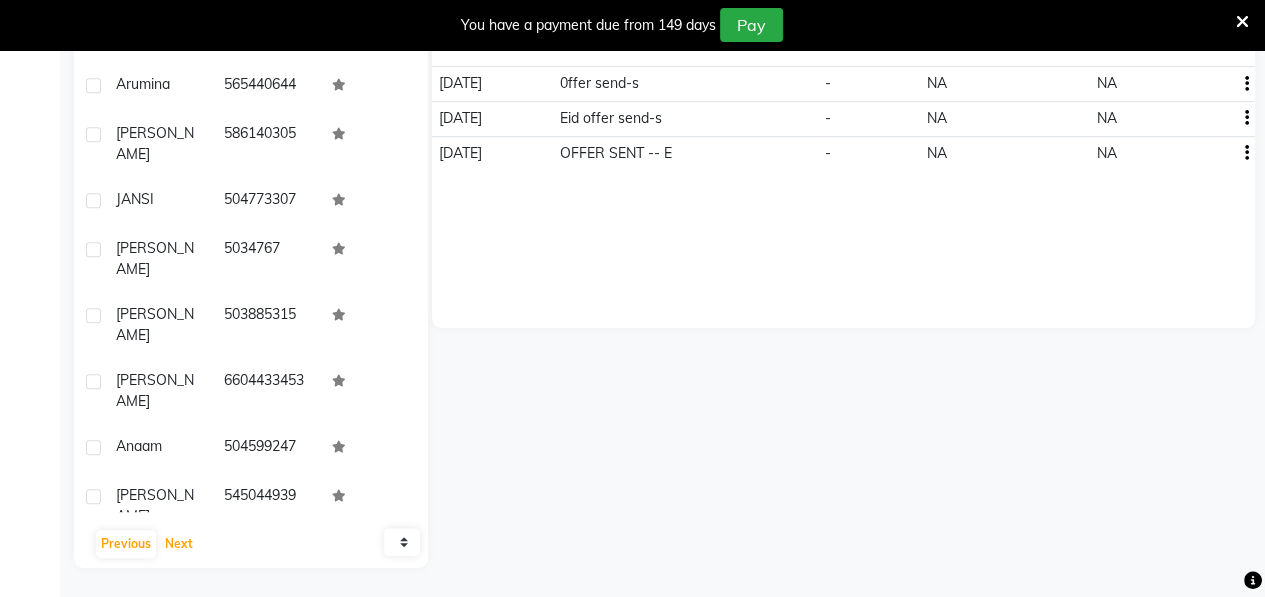 scroll, scrollTop: 0, scrollLeft: 0, axis: both 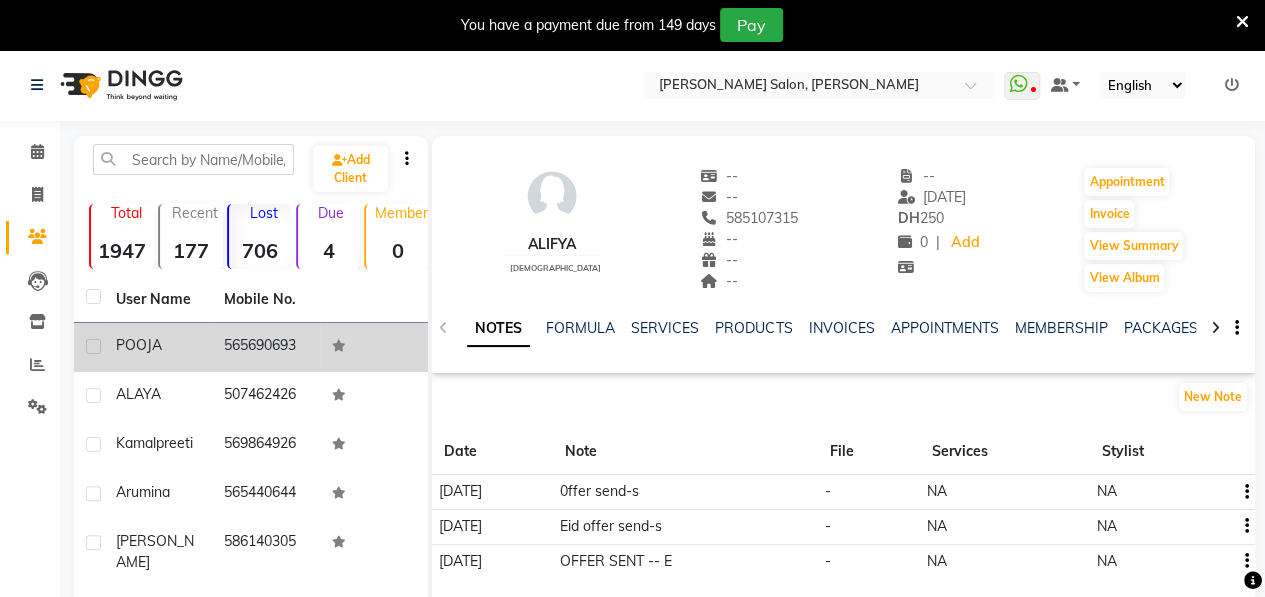 click on "565690693" 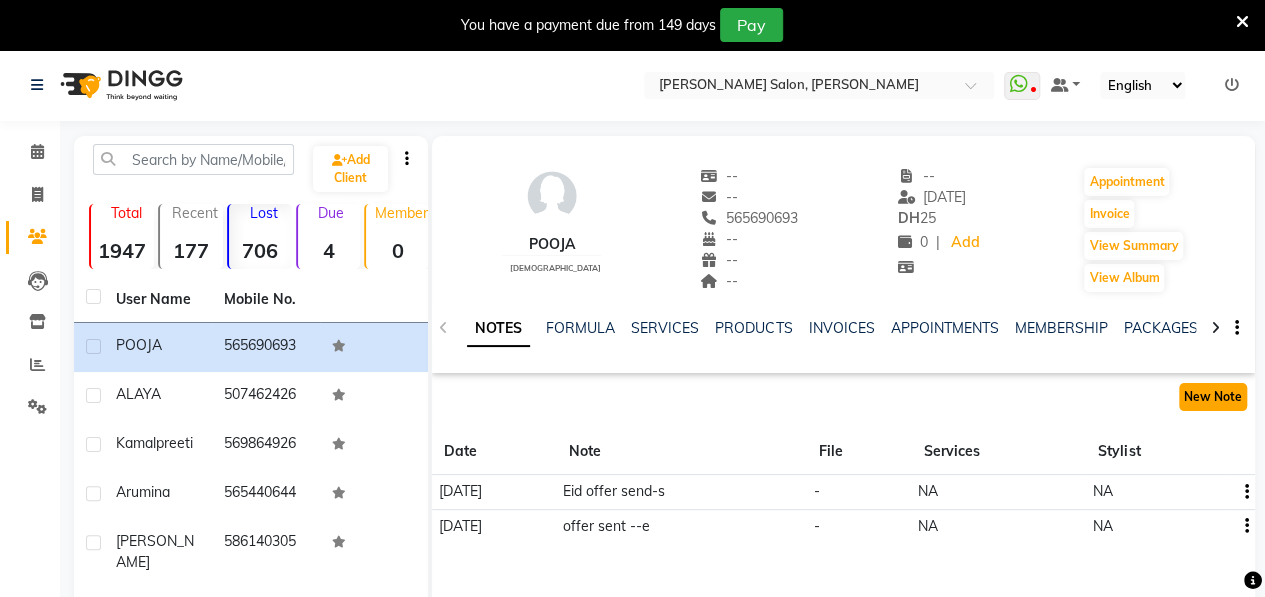 click on "New Note" 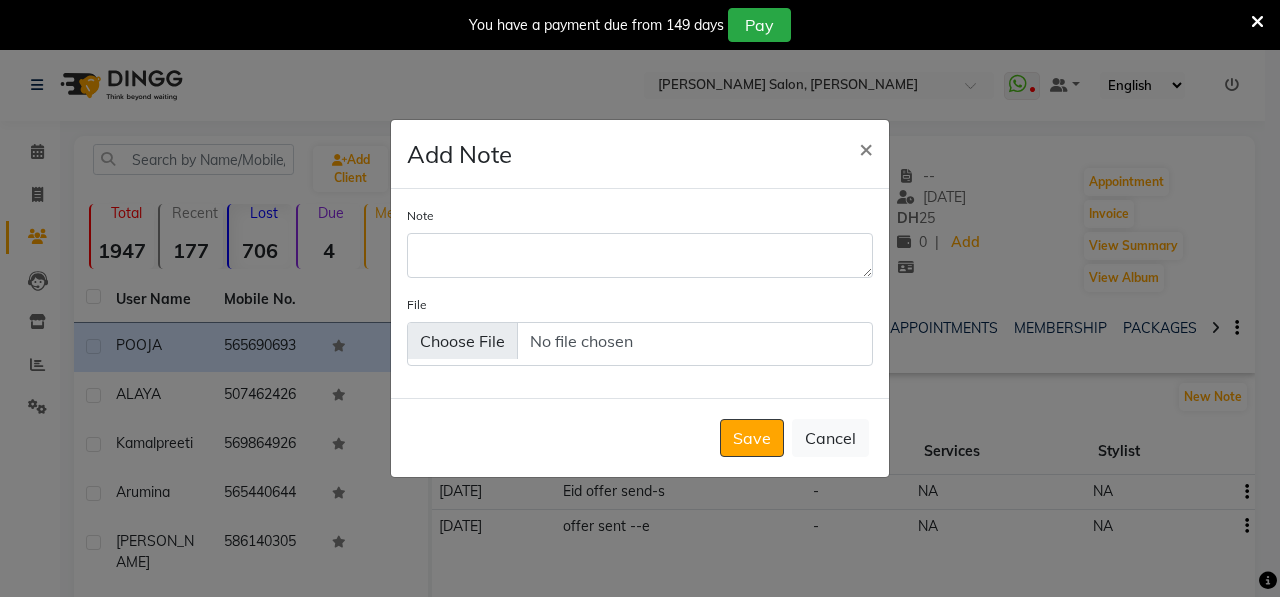 click on "Note" 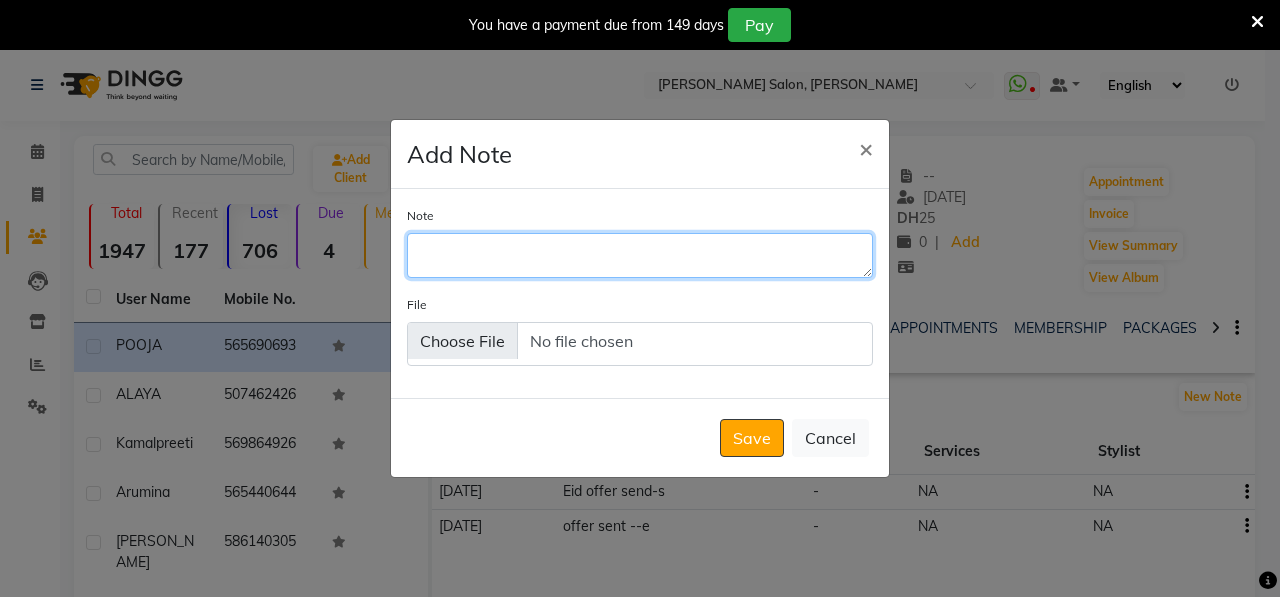 click on "Note" at bounding box center (640, 255) 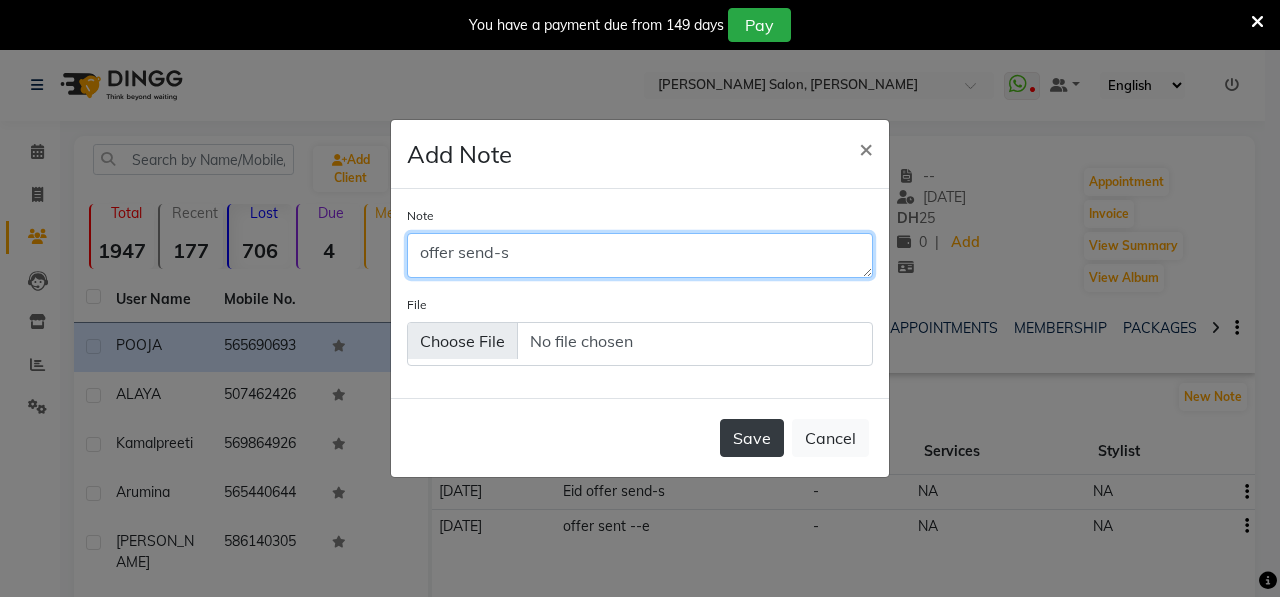 type on "offer send-s" 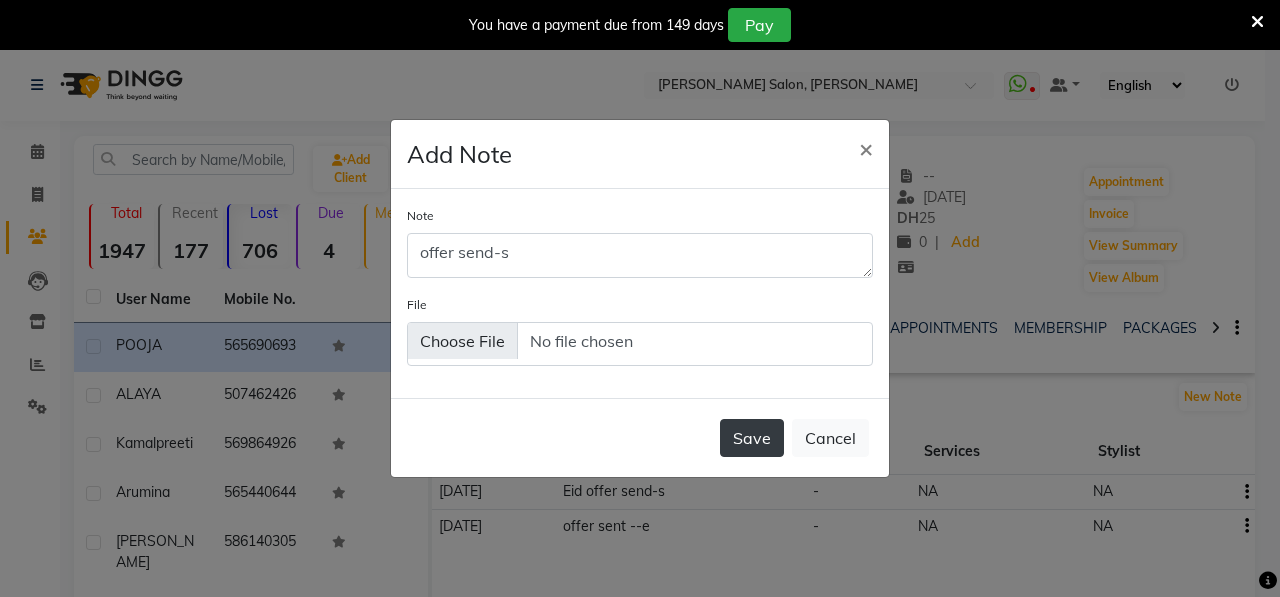 click on "Save" 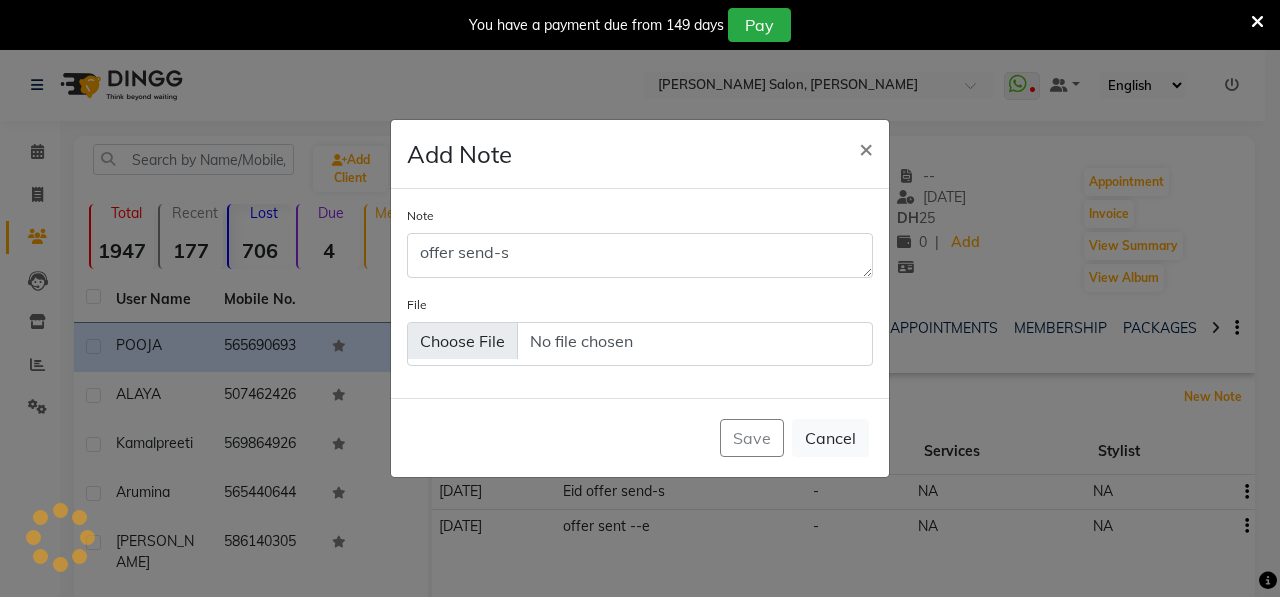 type 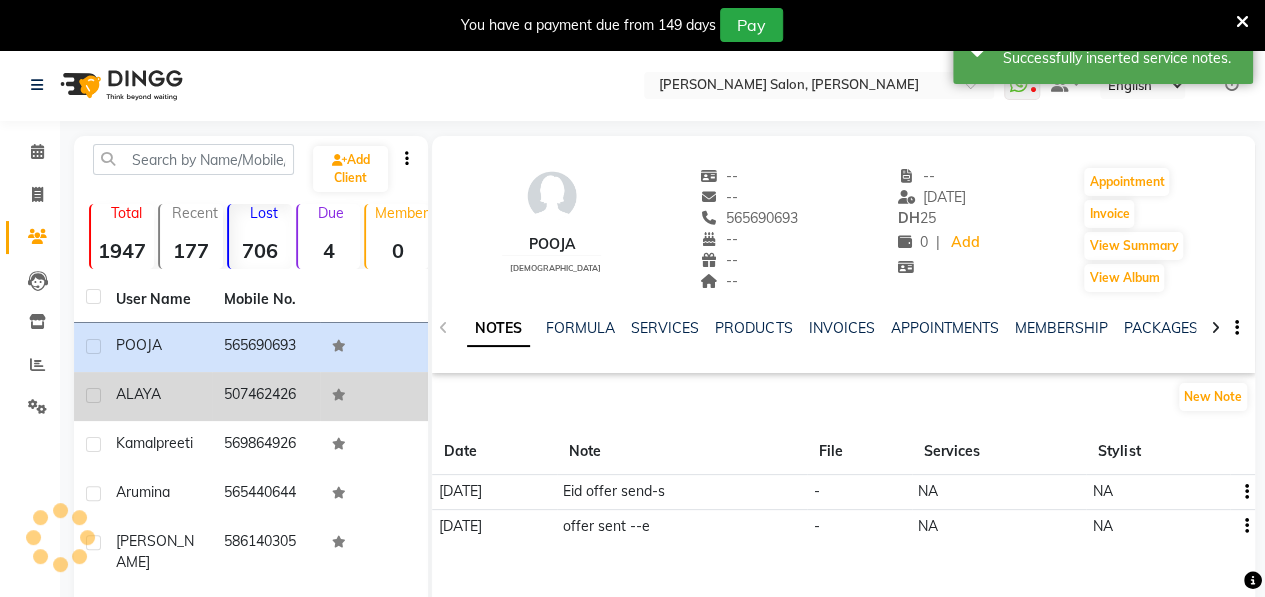 click on "ALAYA" 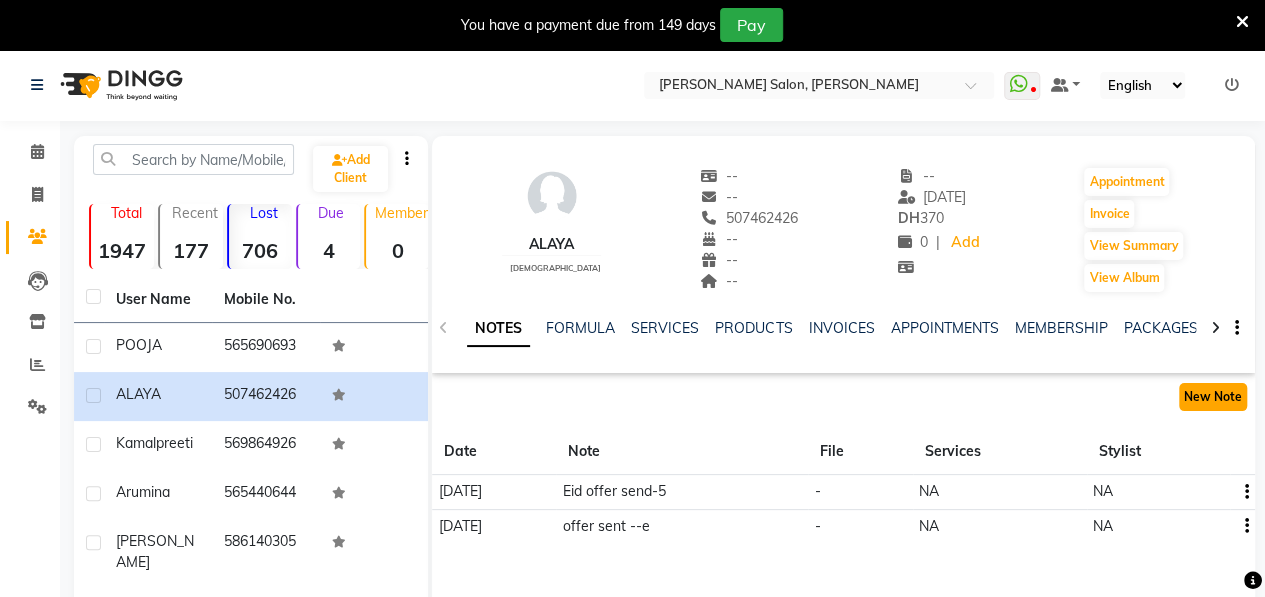 click on "New Note" 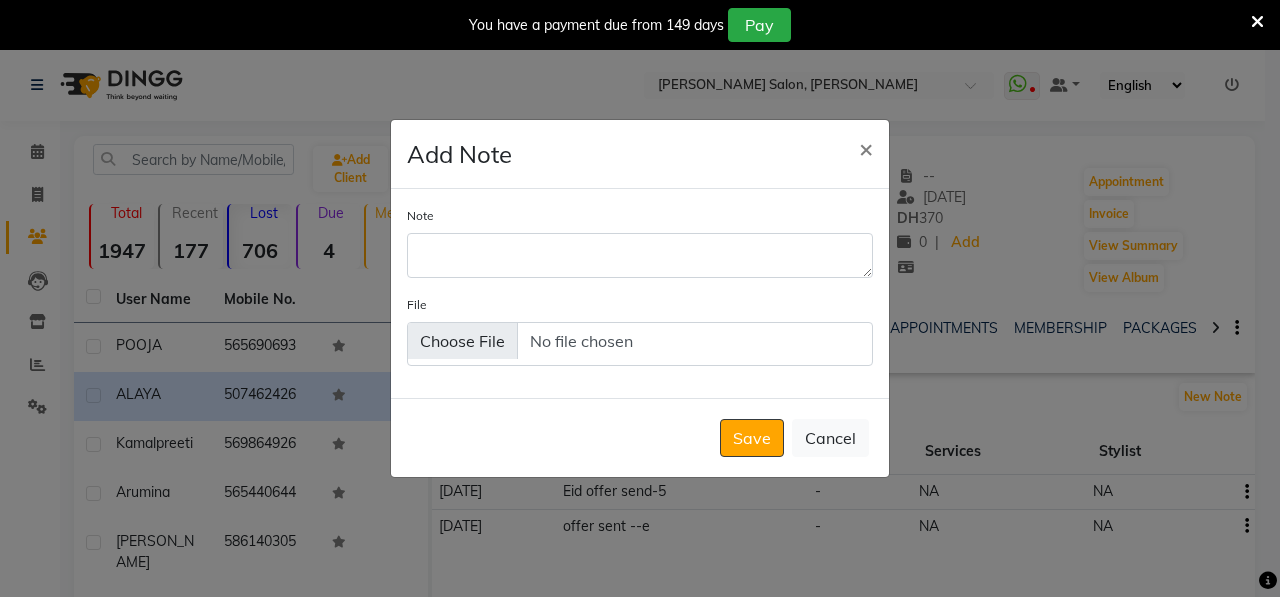 click on "Note" 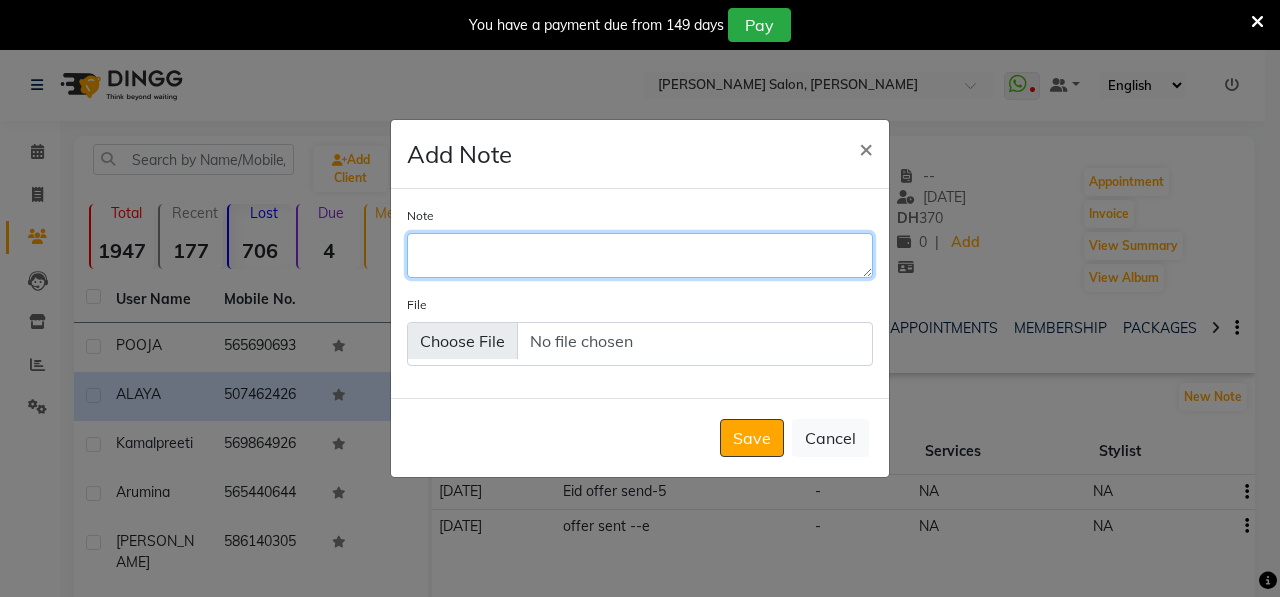 click on "Note" at bounding box center [640, 255] 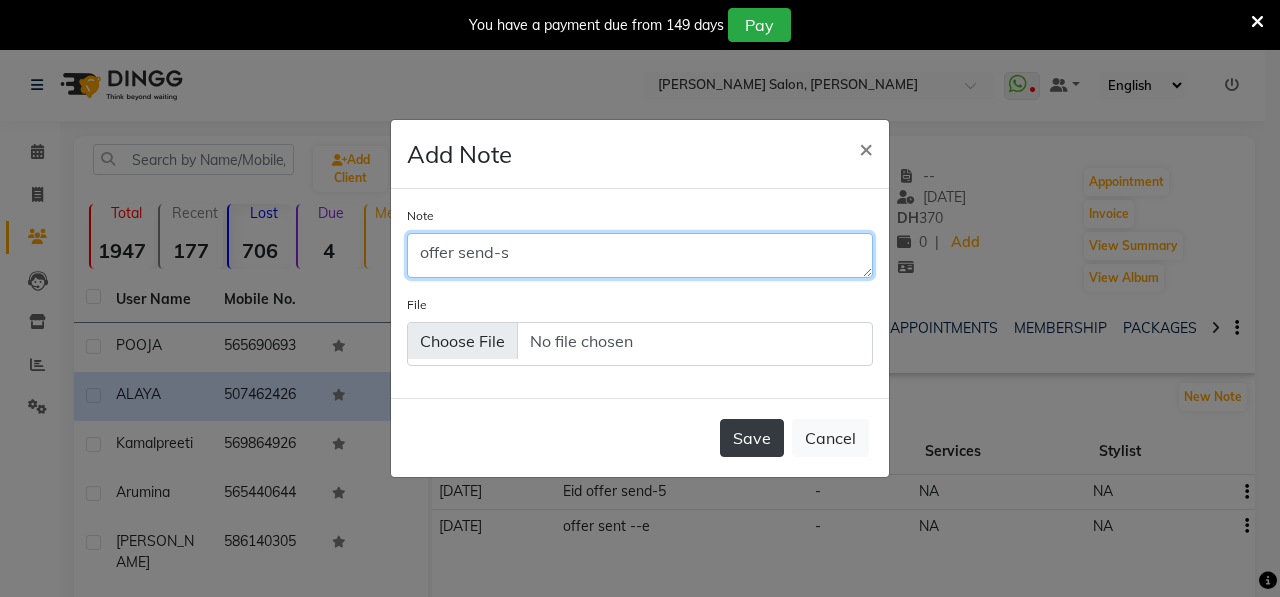 type on "offer send-s" 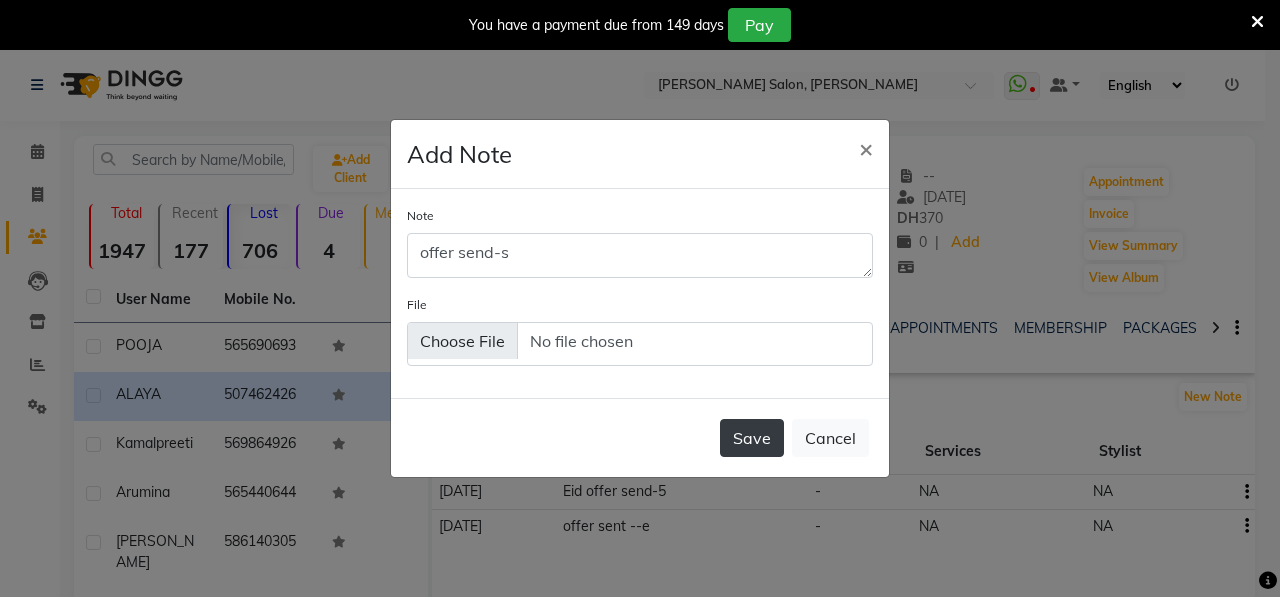 click on "Save" 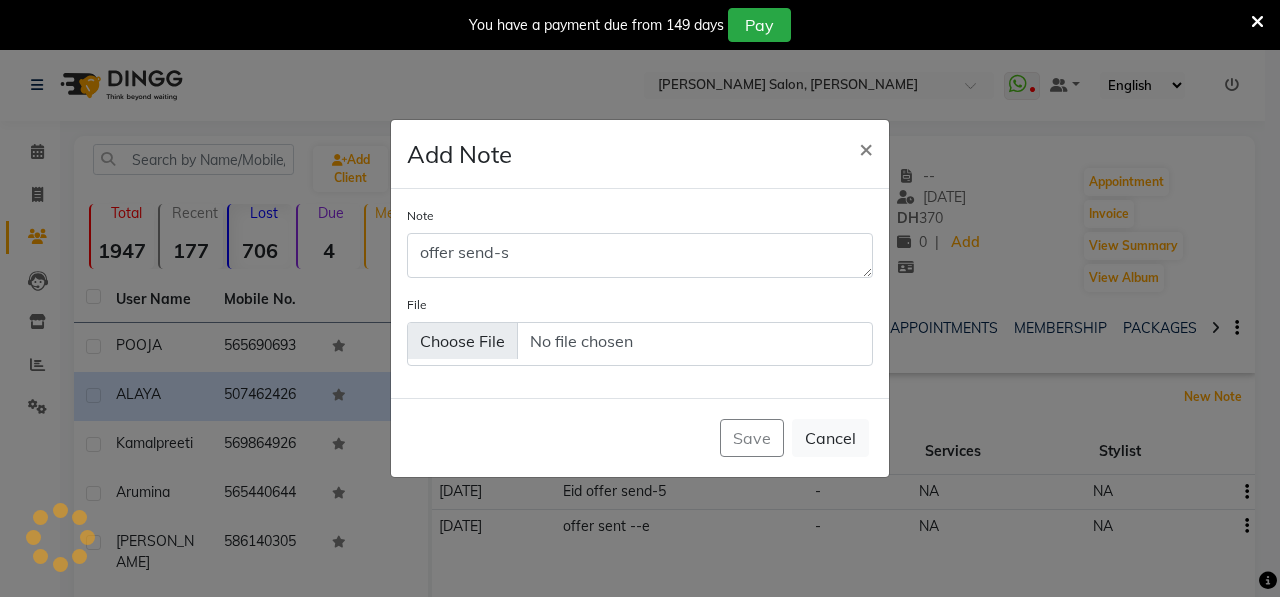 type 